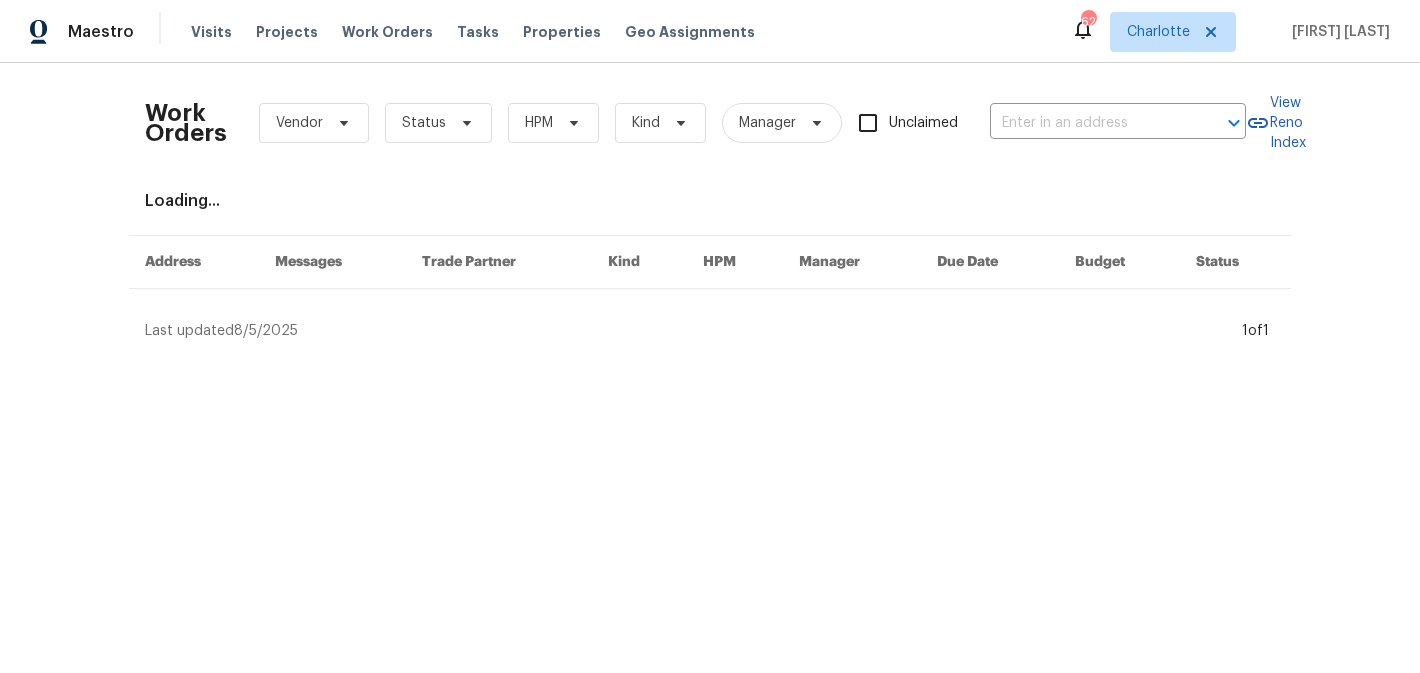 scroll, scrollTop: 0, scrollLeft: 0, axis: both 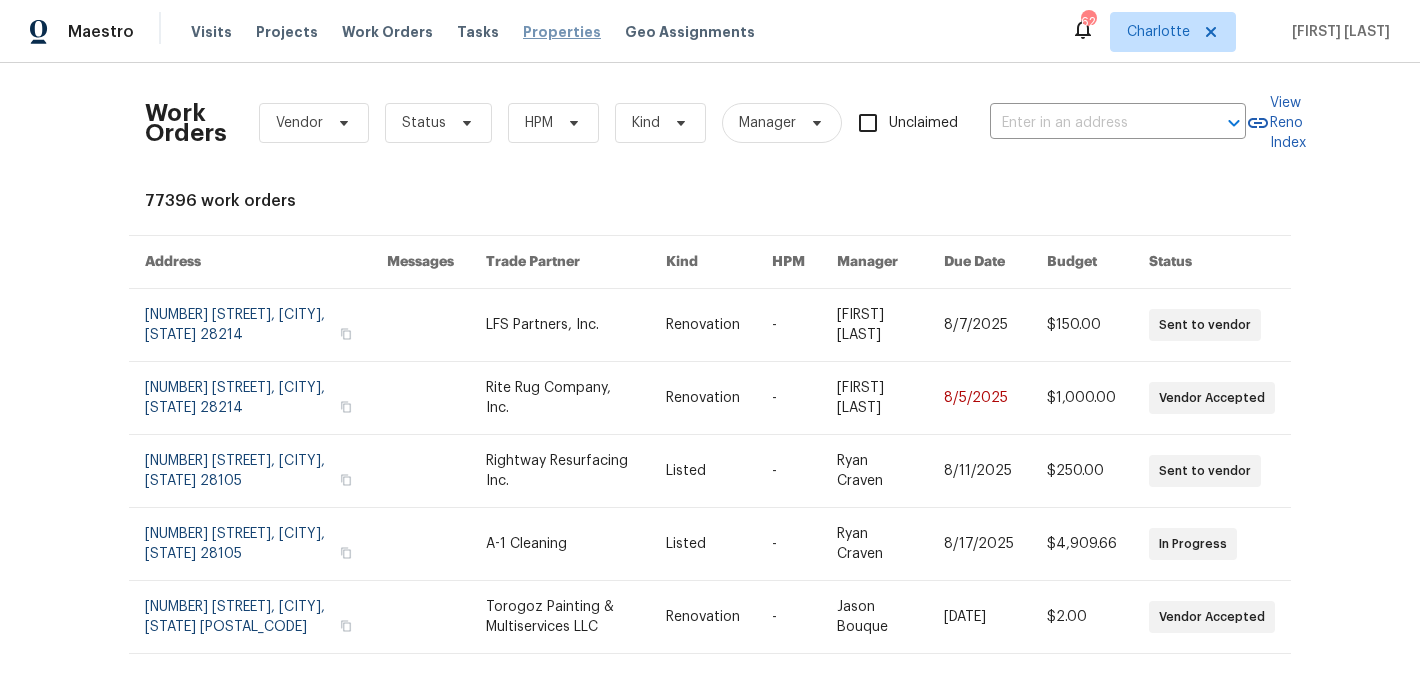 click on "Properties" at bounding box center [562, 32] 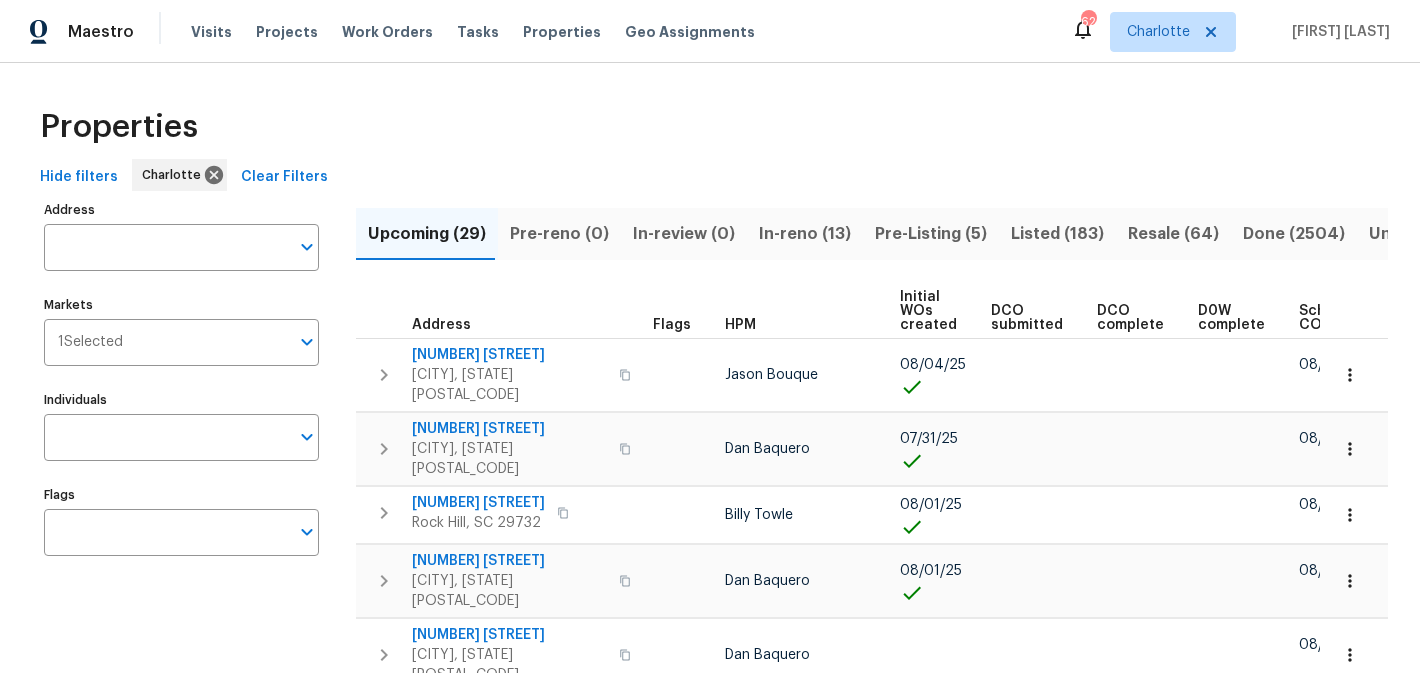 click on "Individuals Individuals" at bounding box center (181, 423) 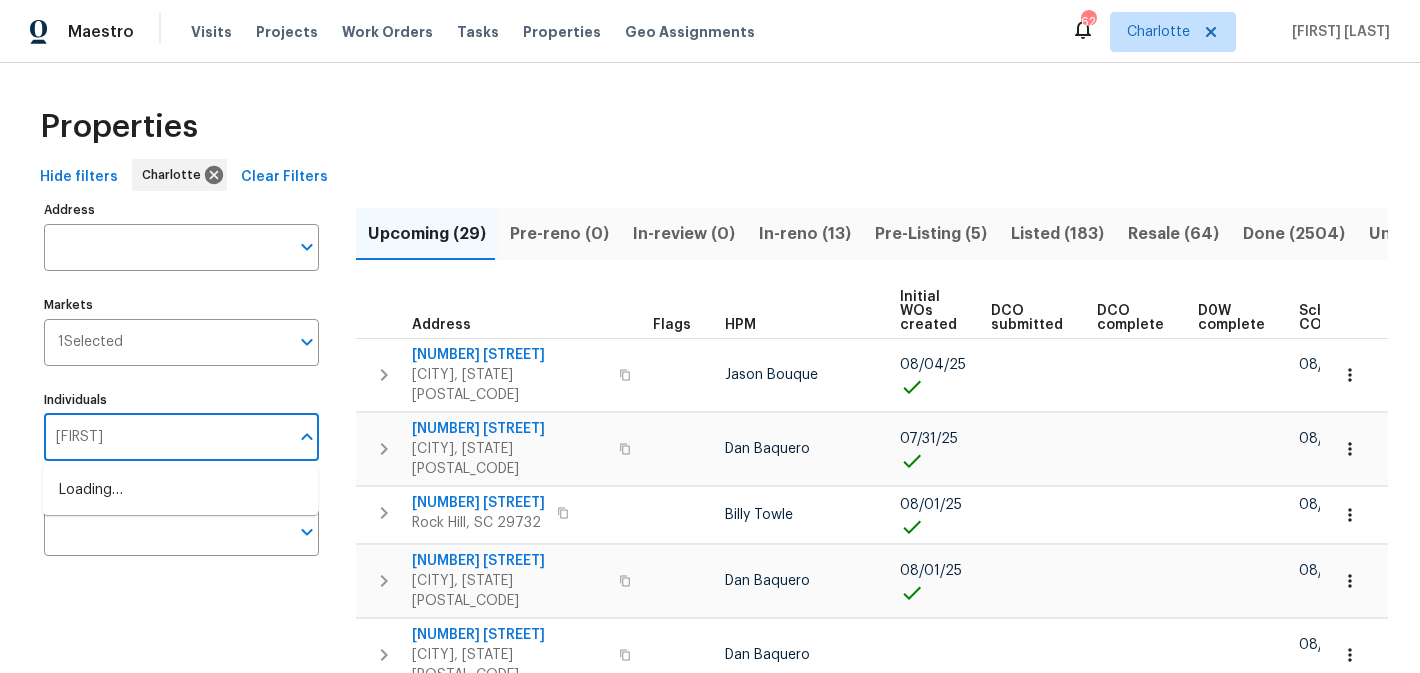 type on "matthew" 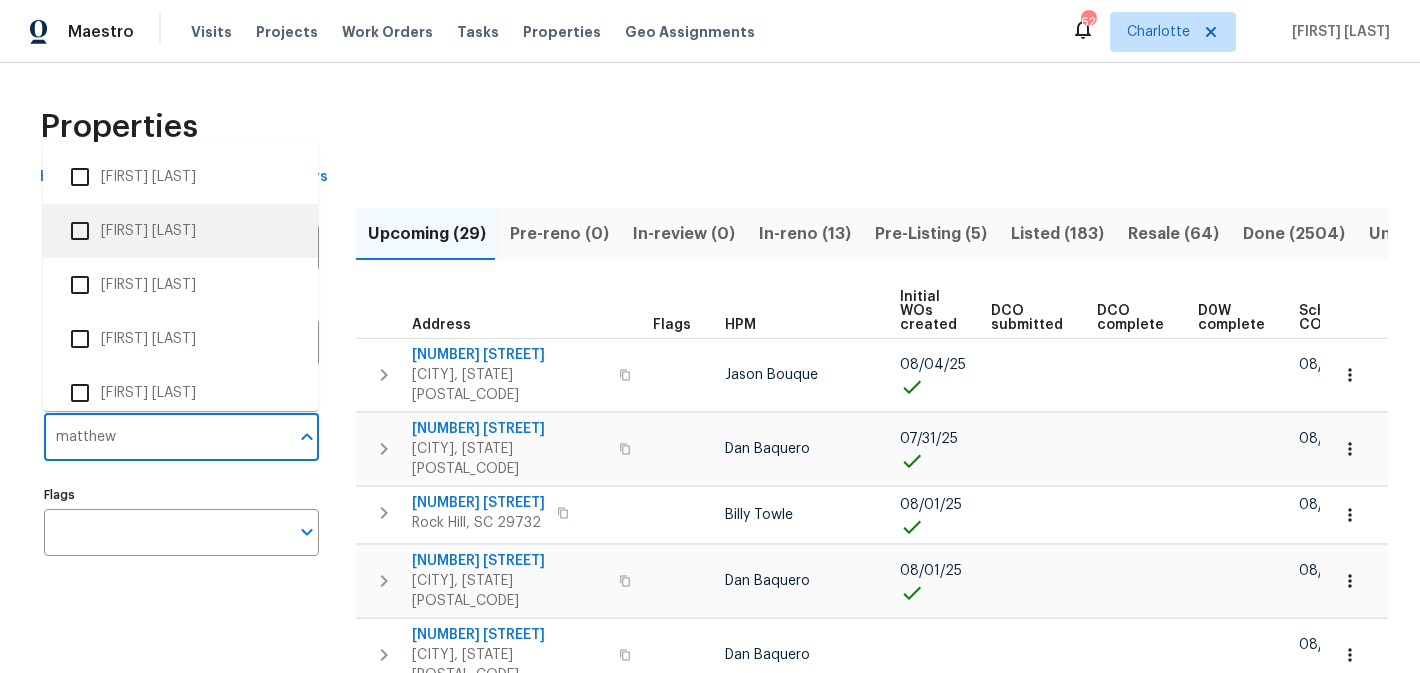 click on "[FIRST] [LAST]" at bounding box center [180, 231] 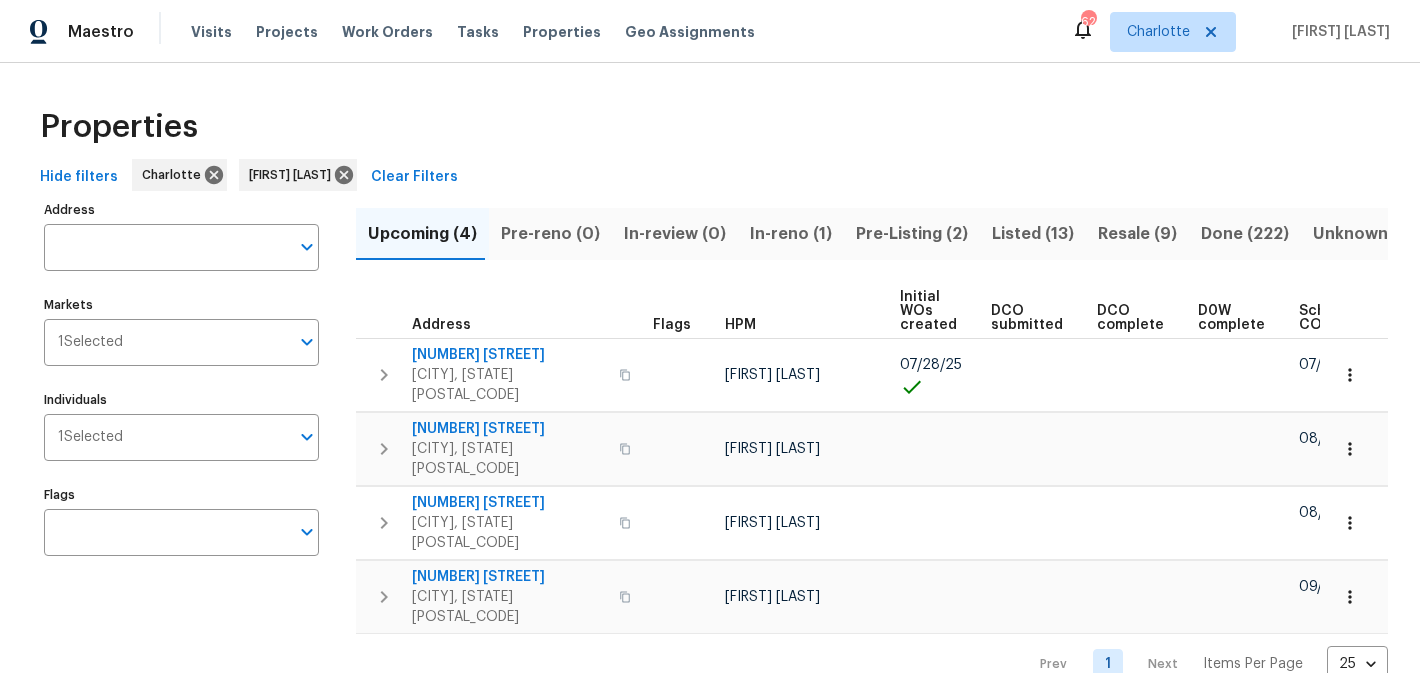 click on "In-reno (1)" at bounding box center [791, 234] 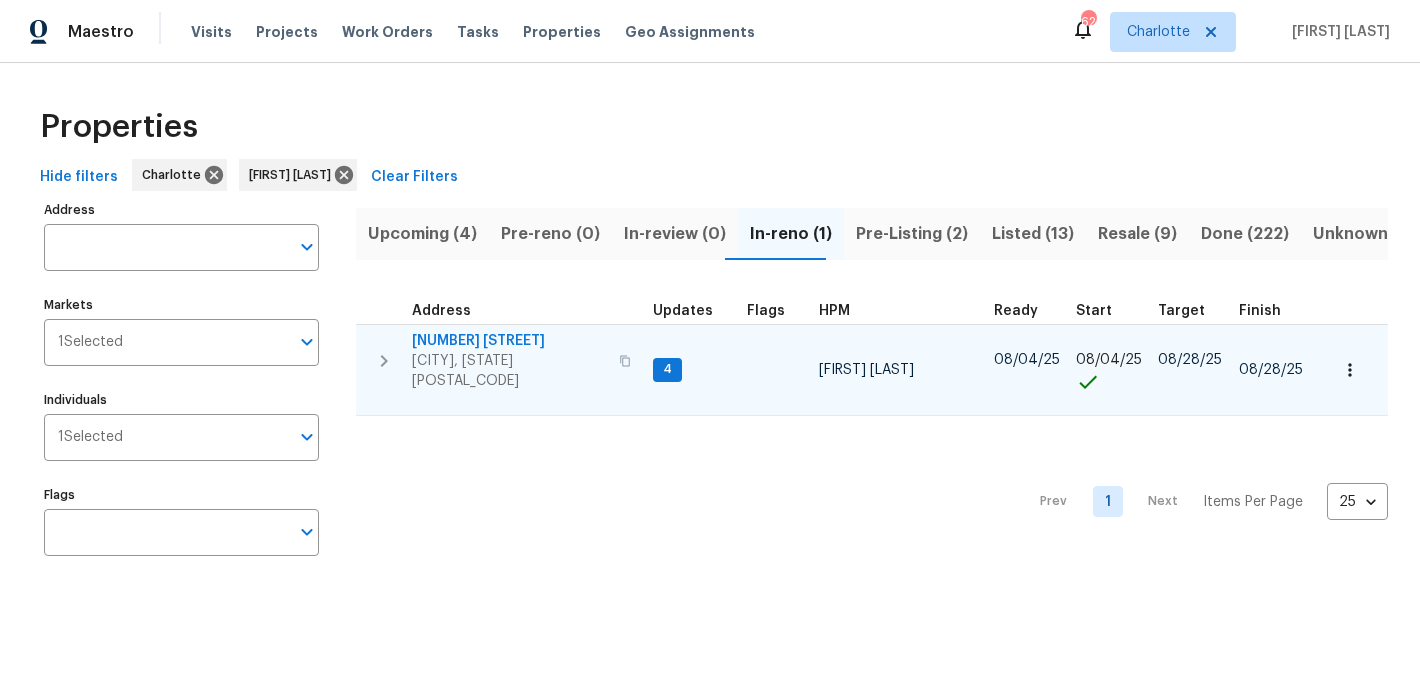 click on "505 Old Vine Ct" at bounding box center (509, 341) 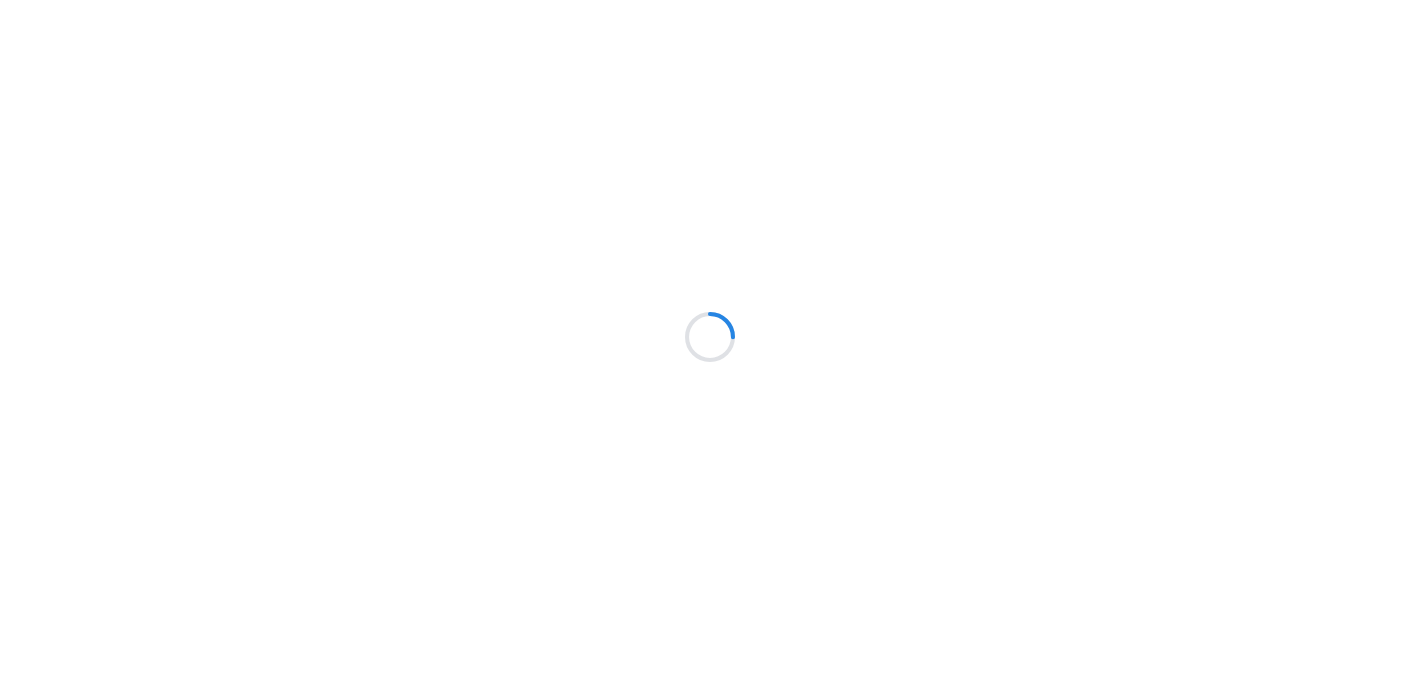 scroll, scrollTop: 0, scrollLeft: 0, axis: both 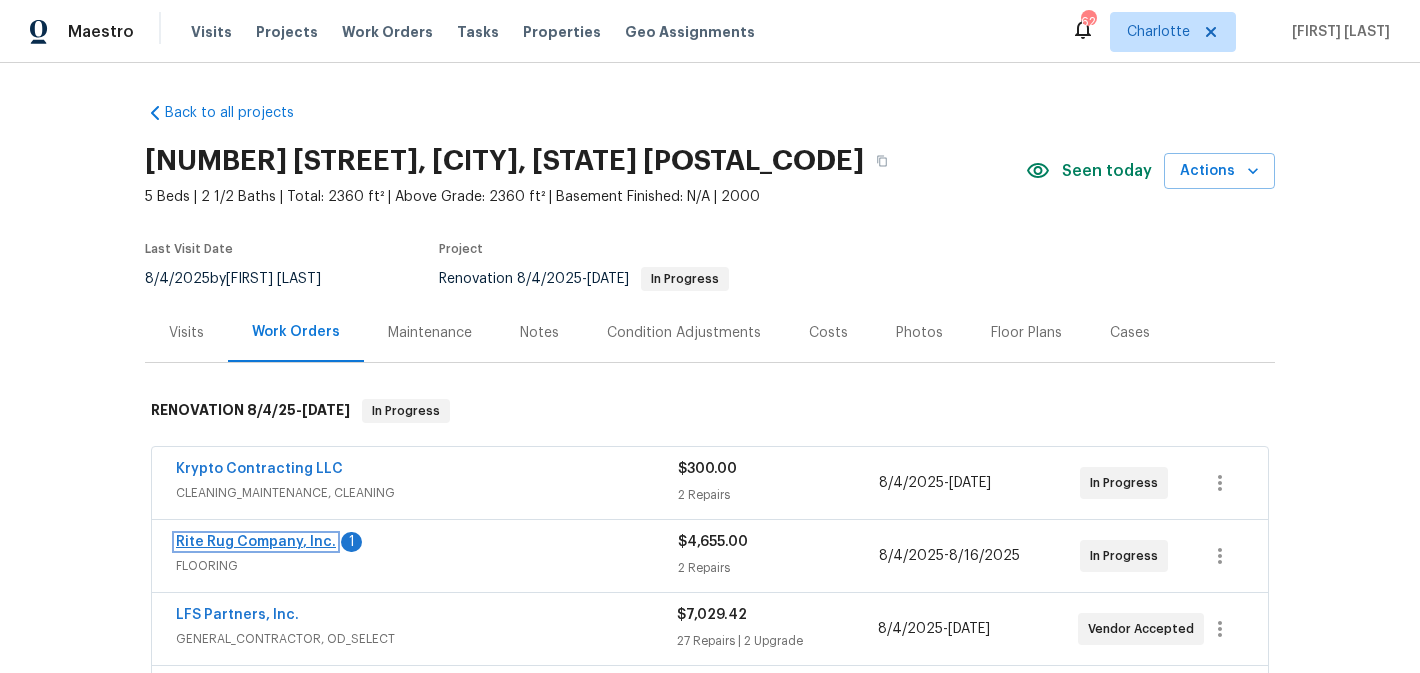 click on "Rite Rug Company, Inc." at bounding box center [256, 542] 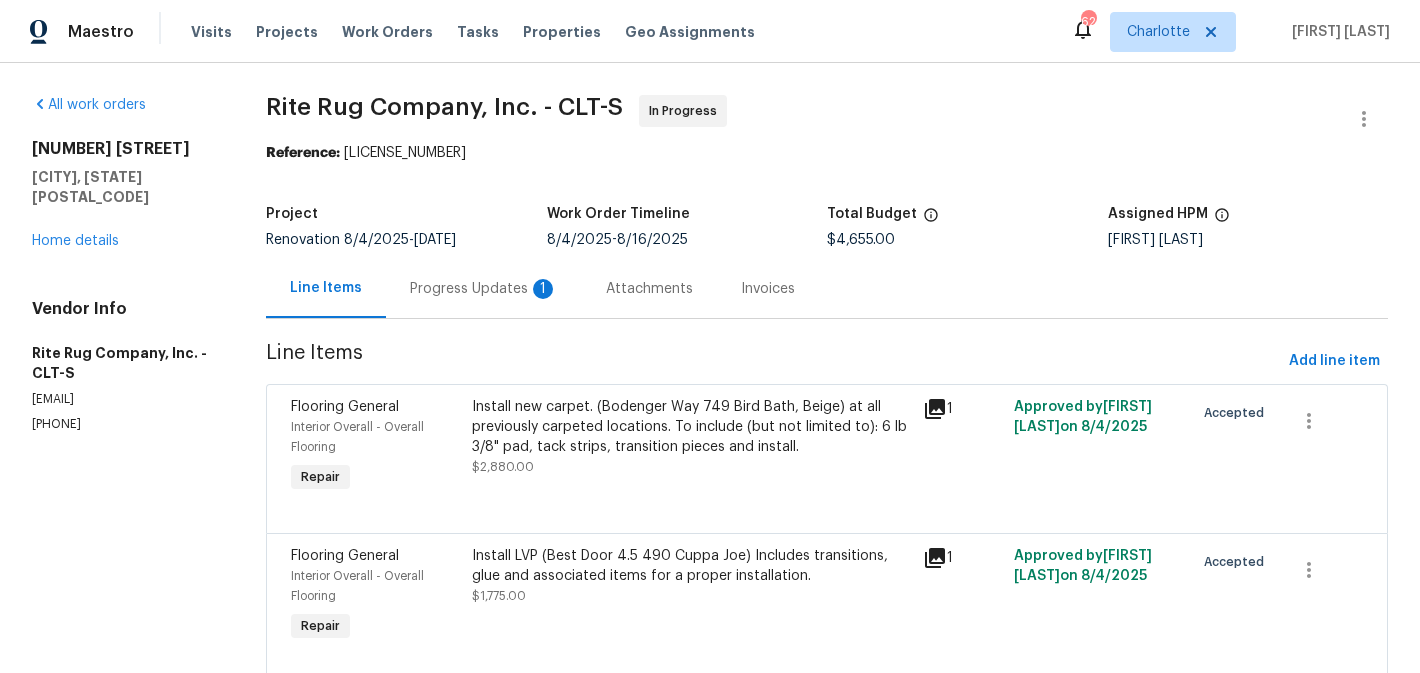 click on "Progress Updates 1" at bounding box center (484, 289) 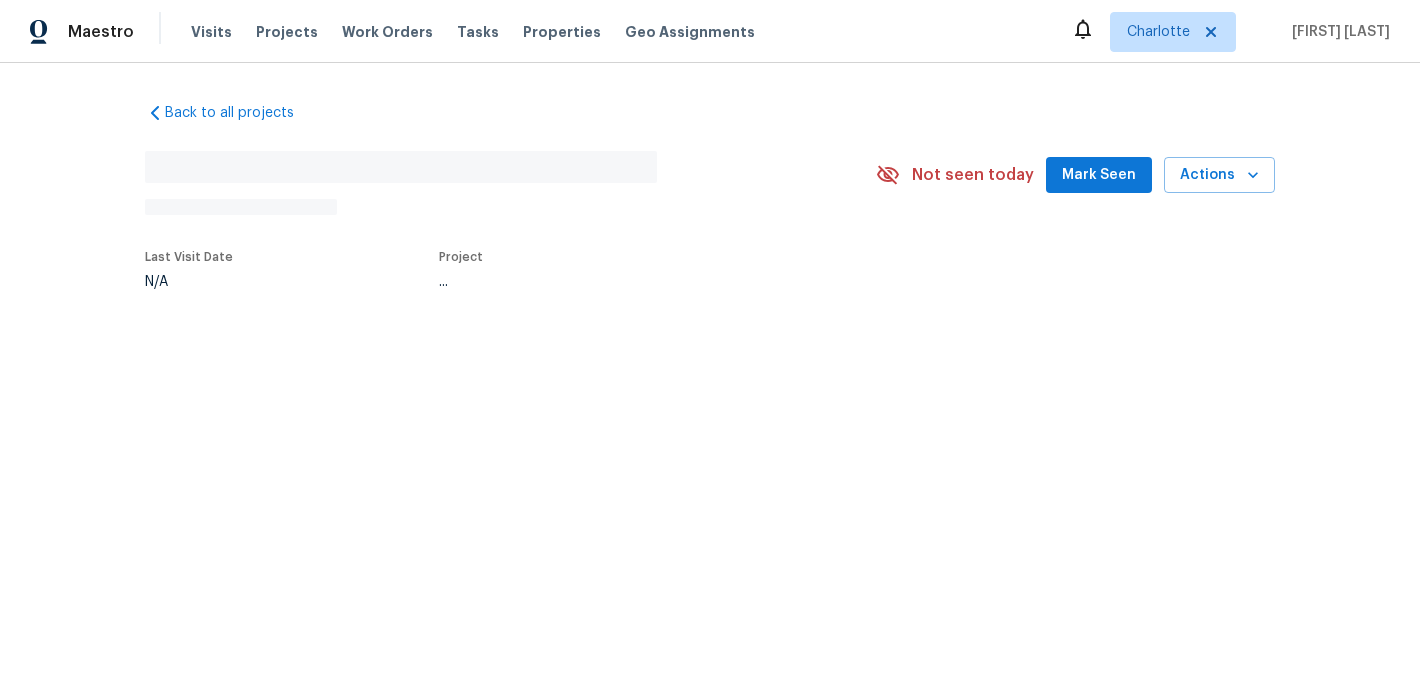 scroll, scrollTop: 0, scrollLeft: 0, axis: both 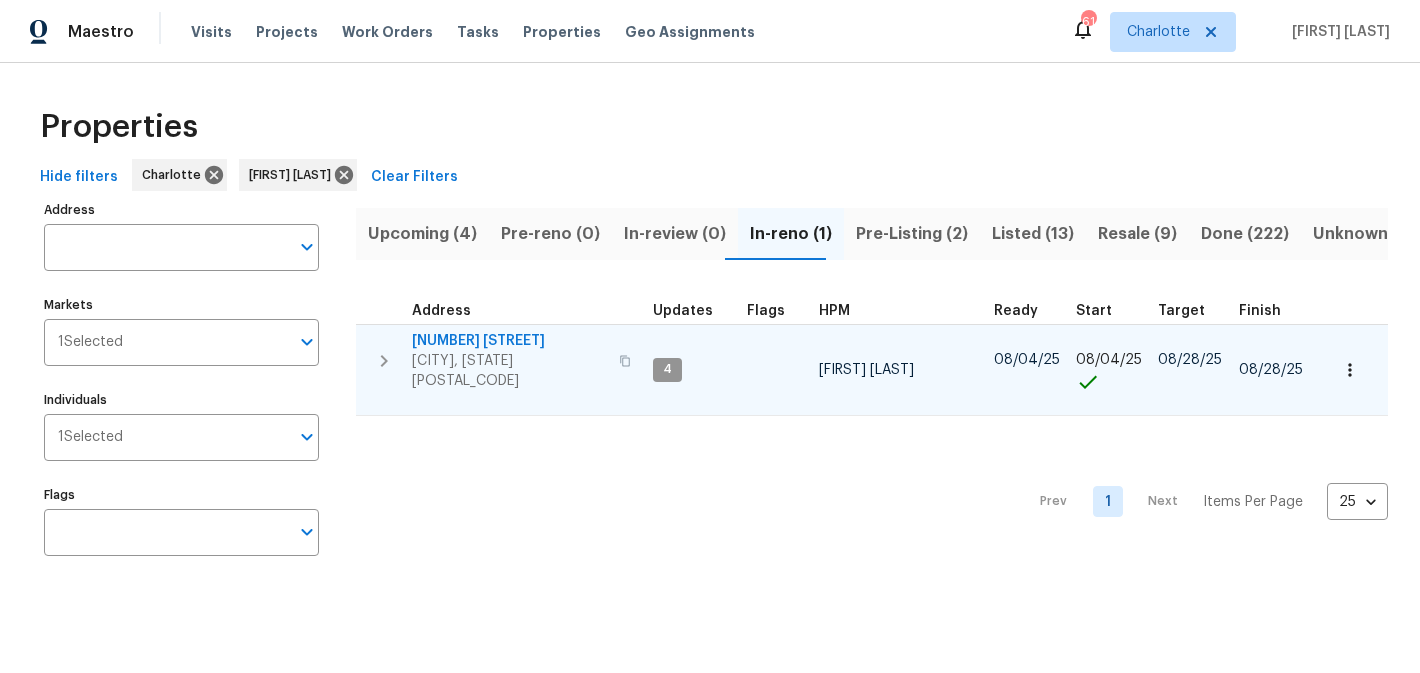click on "[NUMBER] [STREET]" at bounding box center (509, 341) 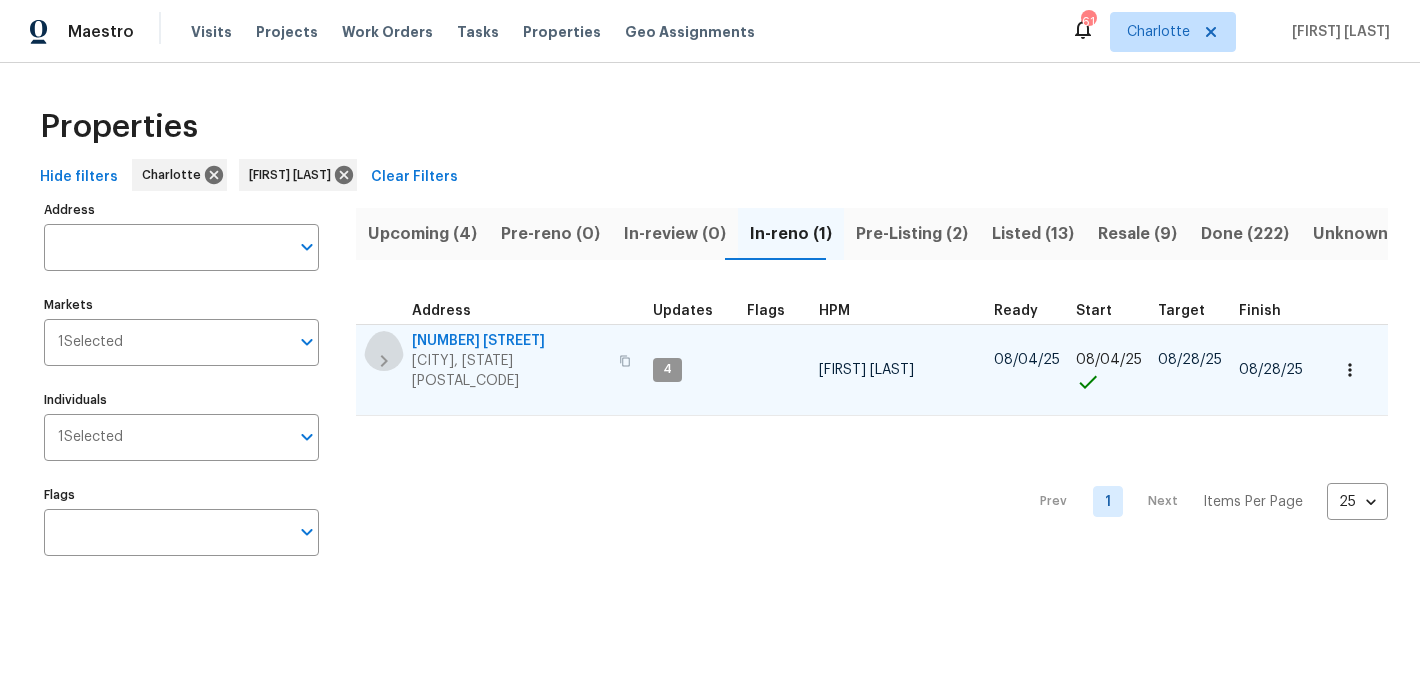 click 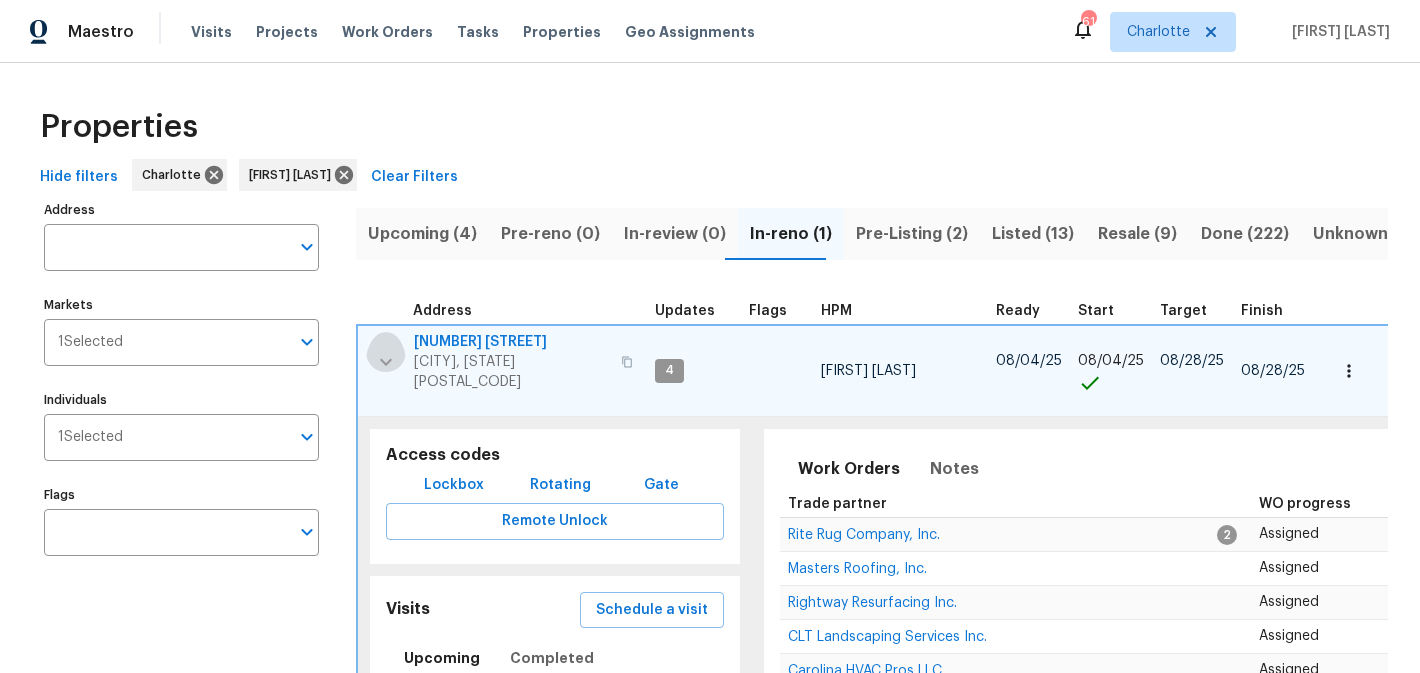 click 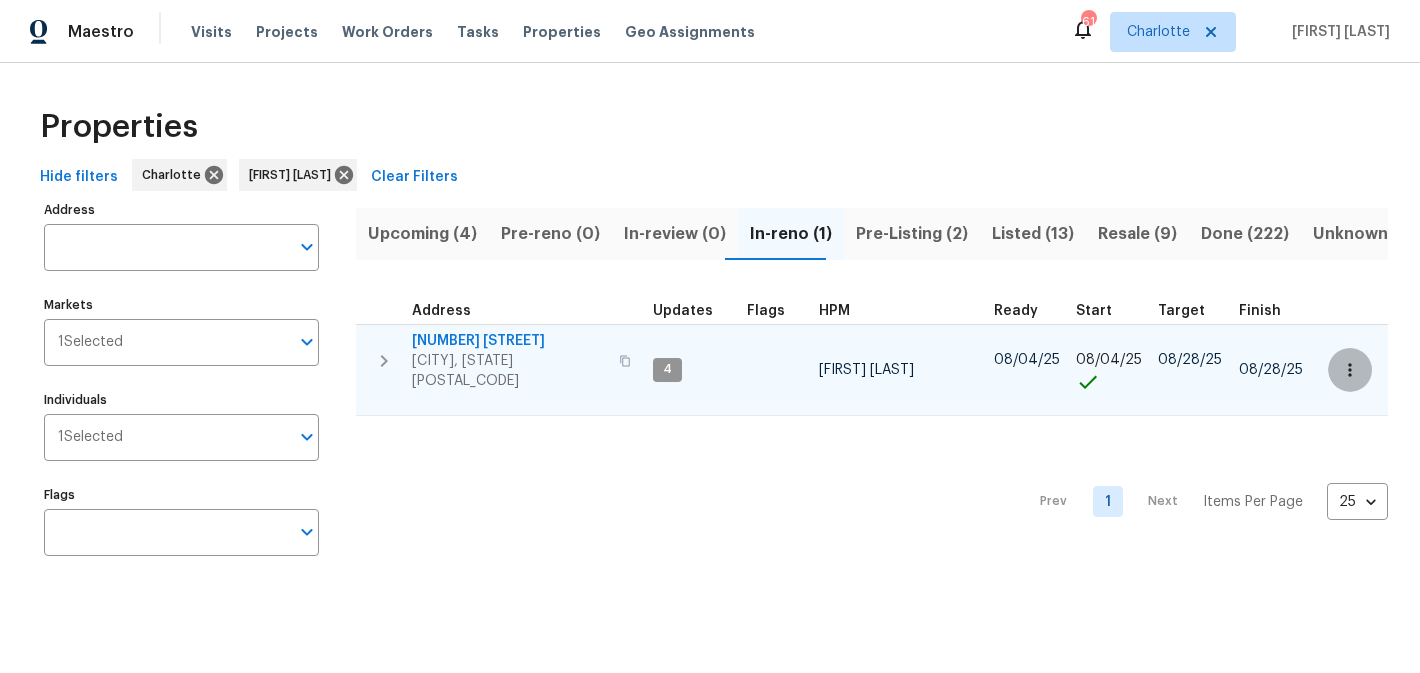 click 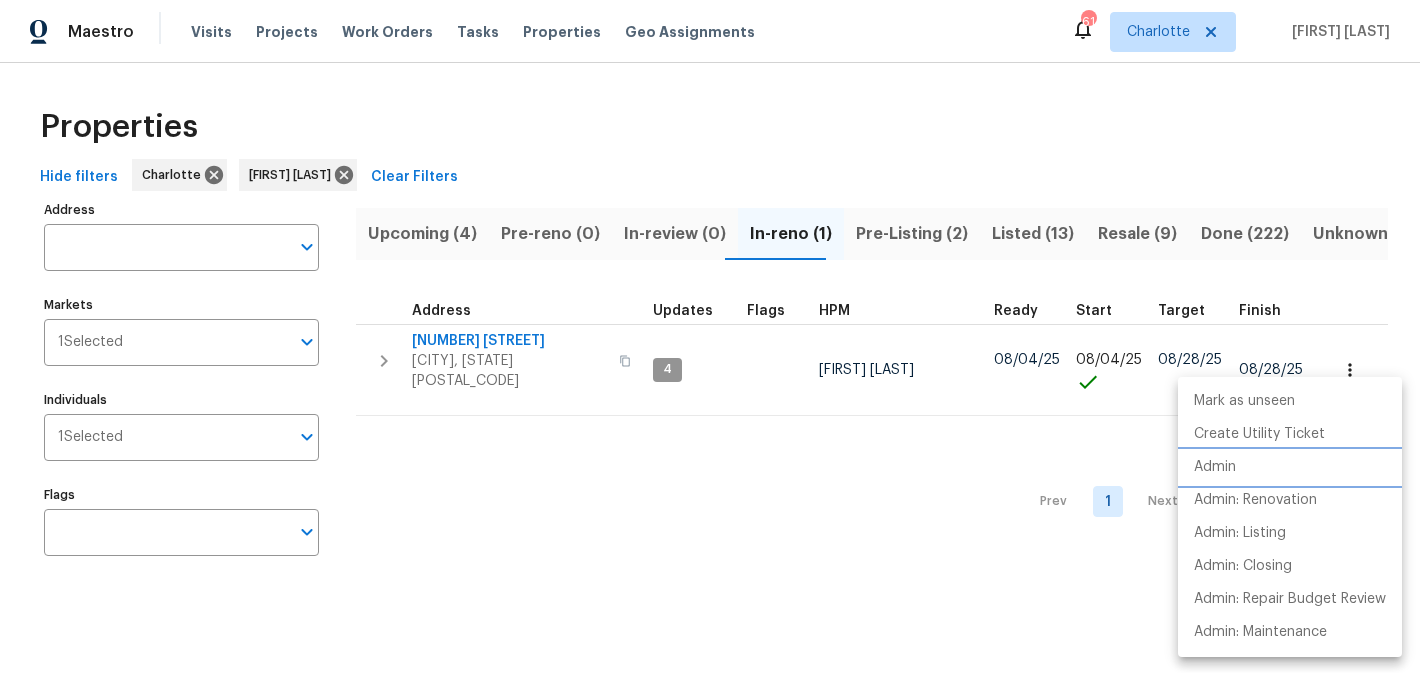 click on "Admin" at bounding box center (1215, 467) 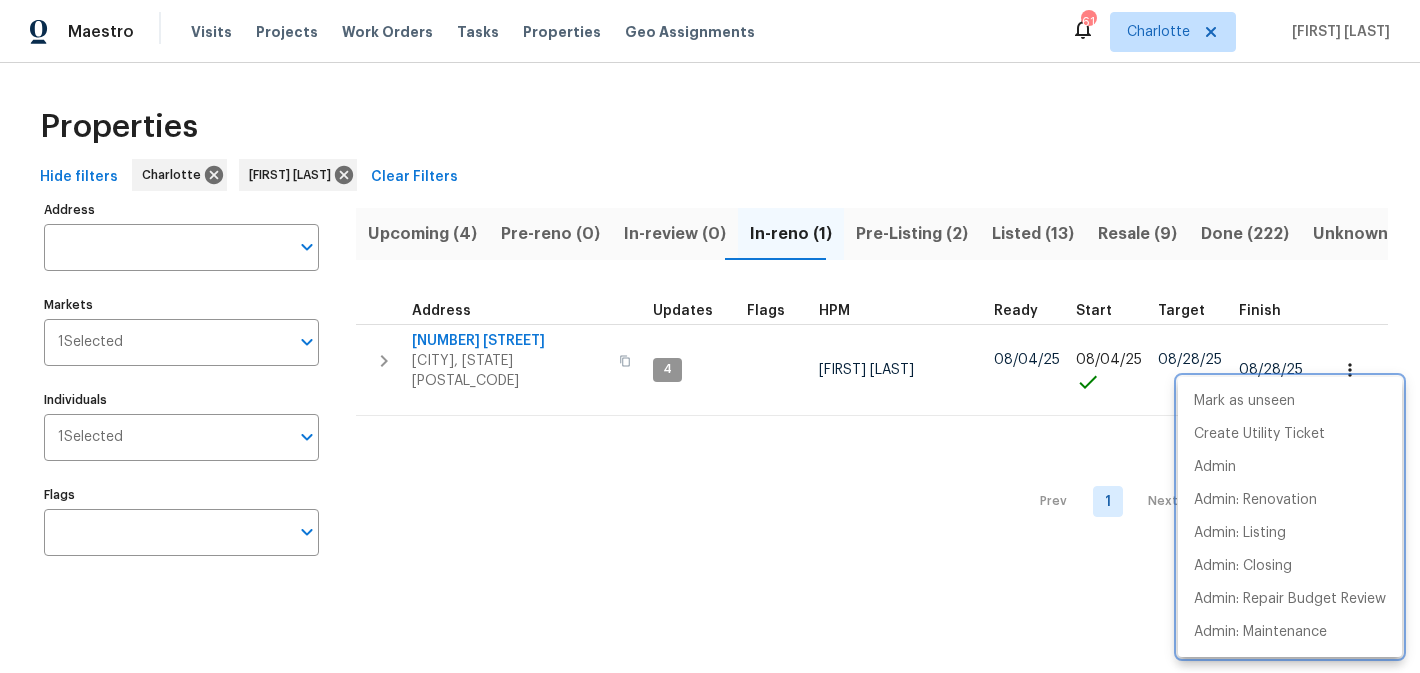 click at bounding box center (710, 336) 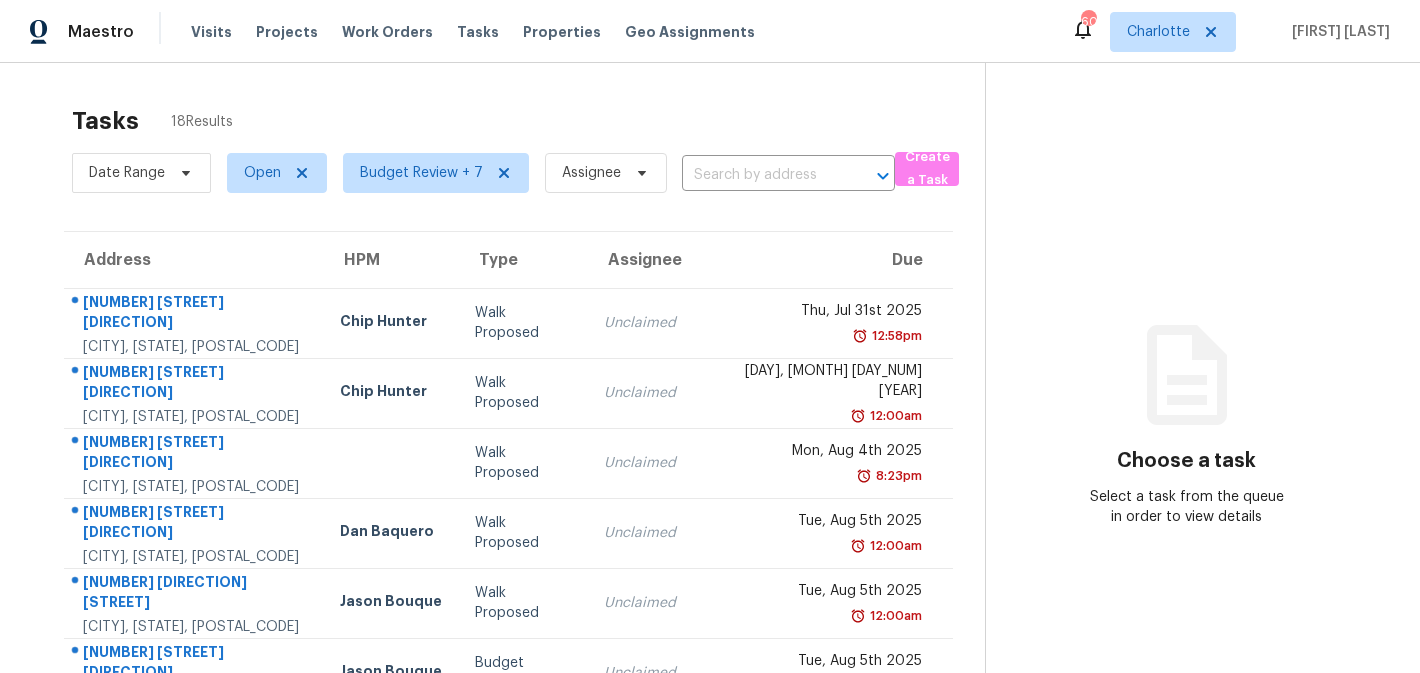 scroll, scrollTop: 0, scrollLeft: 0, axis: both 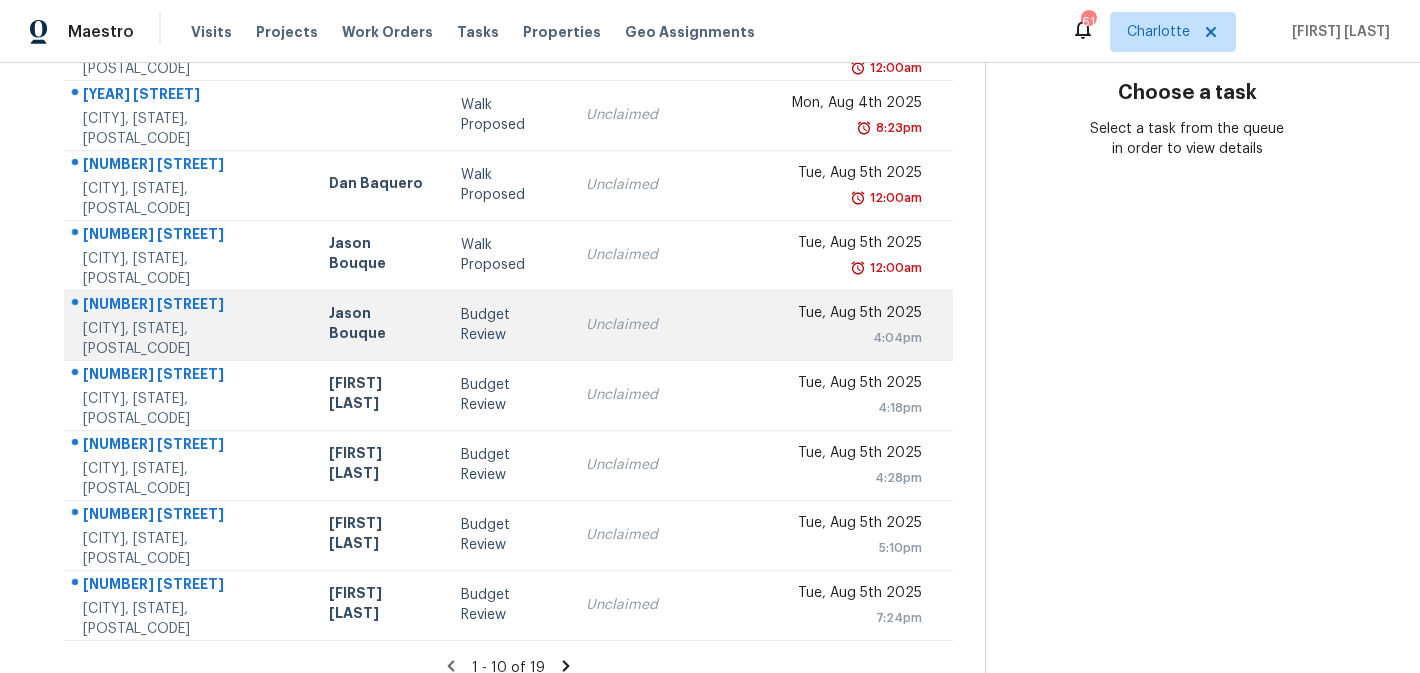 click on "Budget Review" at bounding box center (508, 325) 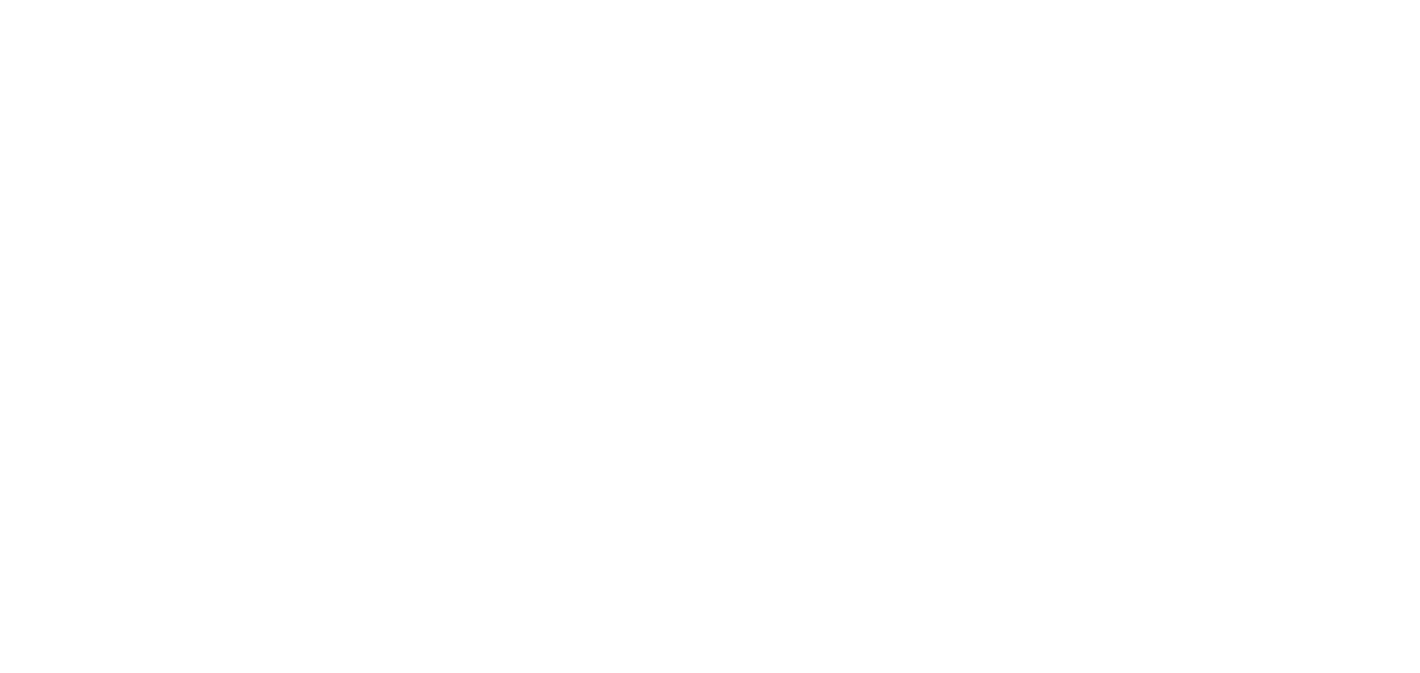 scroll, scrollTop: 0, scrollLeft: 0, axis: both 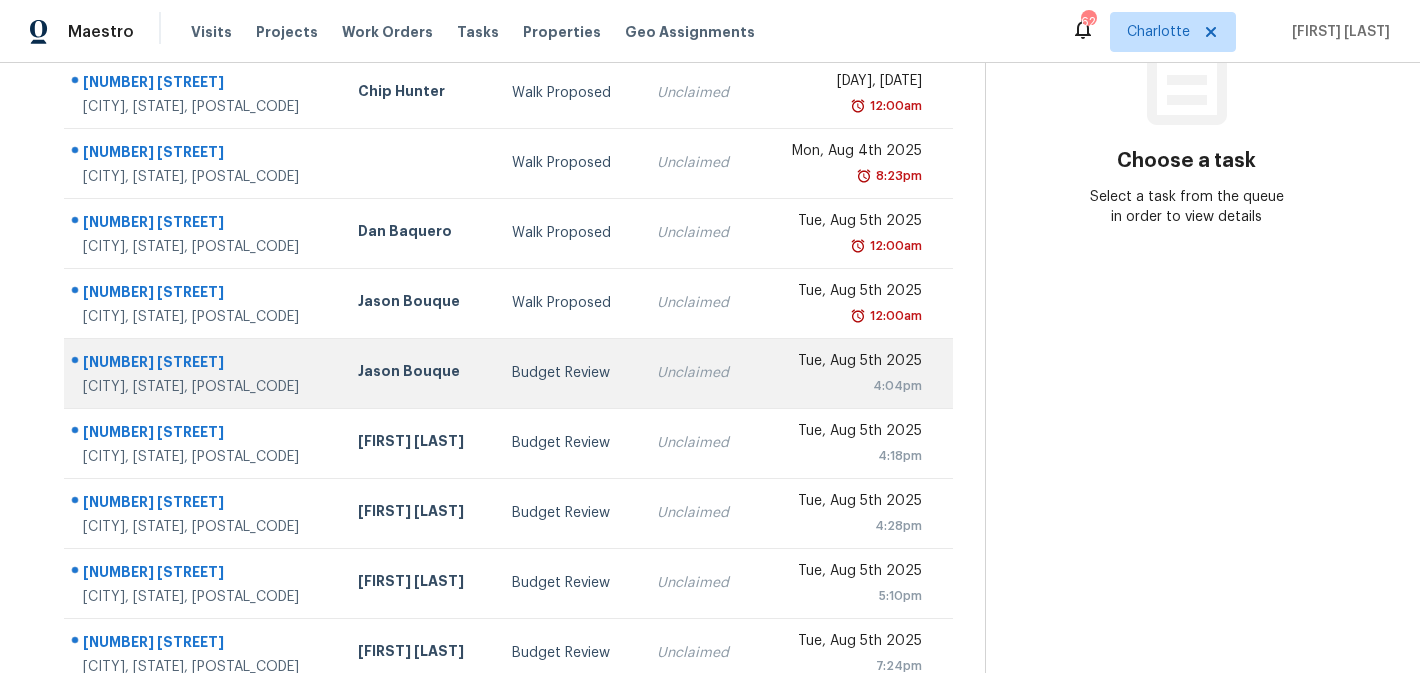 click on "[NUMBER] [STREET]" at bounding box center [204, 364] 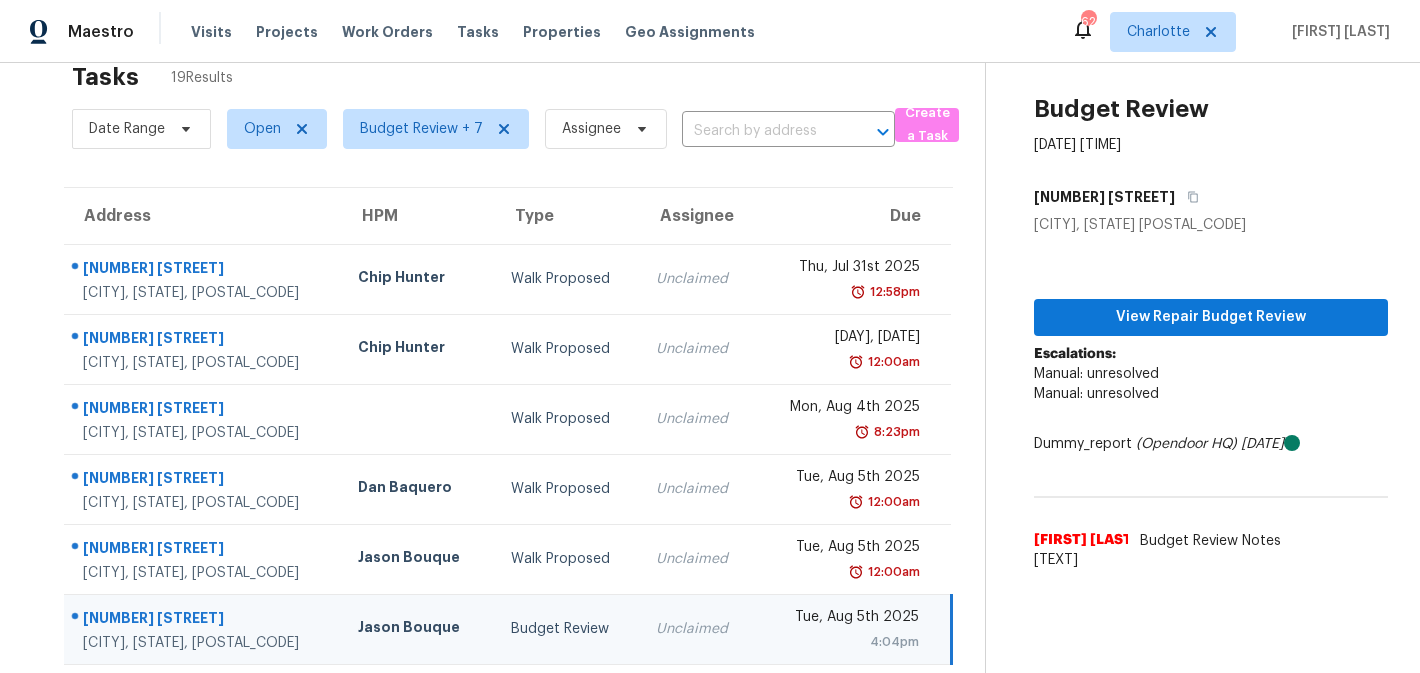 scroll, scrollTop: 0, scrollLeft: 0, axis: both 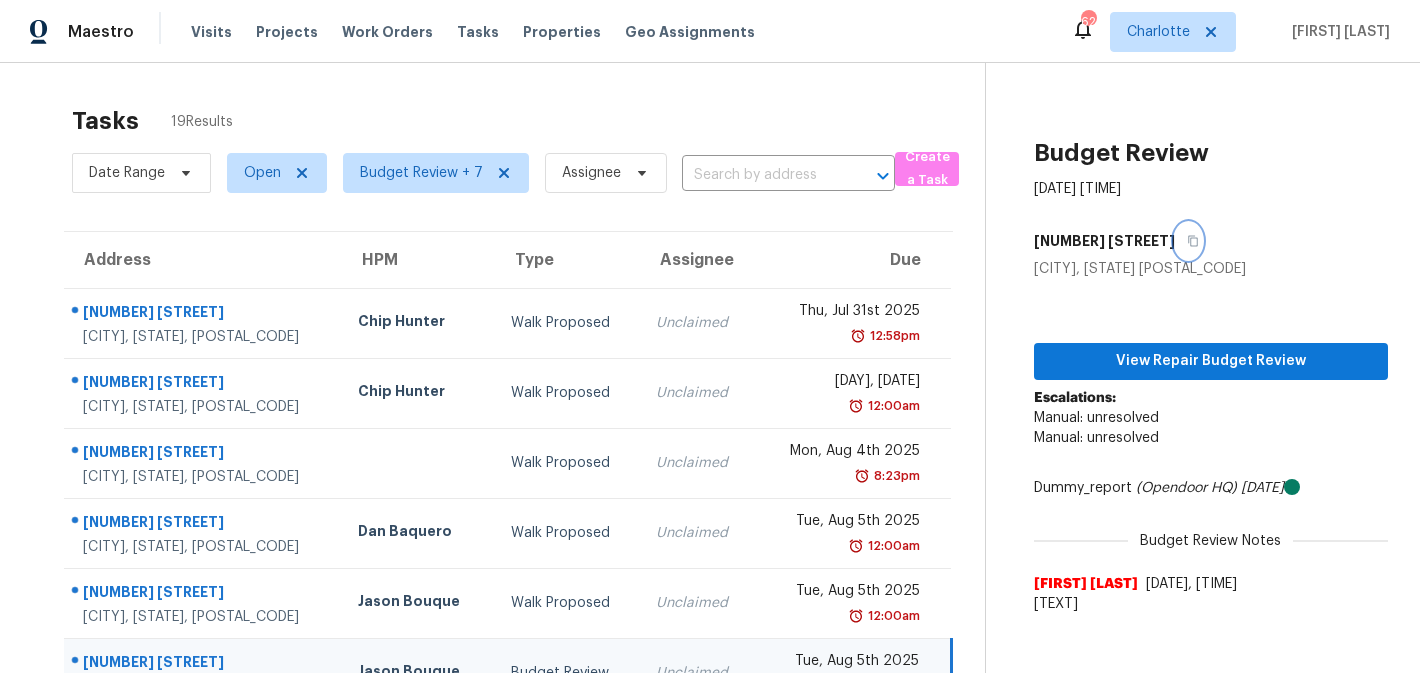 drag, startPoint x: 1166, startPoint y: 239, endPoint x: 1146, endPoint y: 242, distance: 20.22375 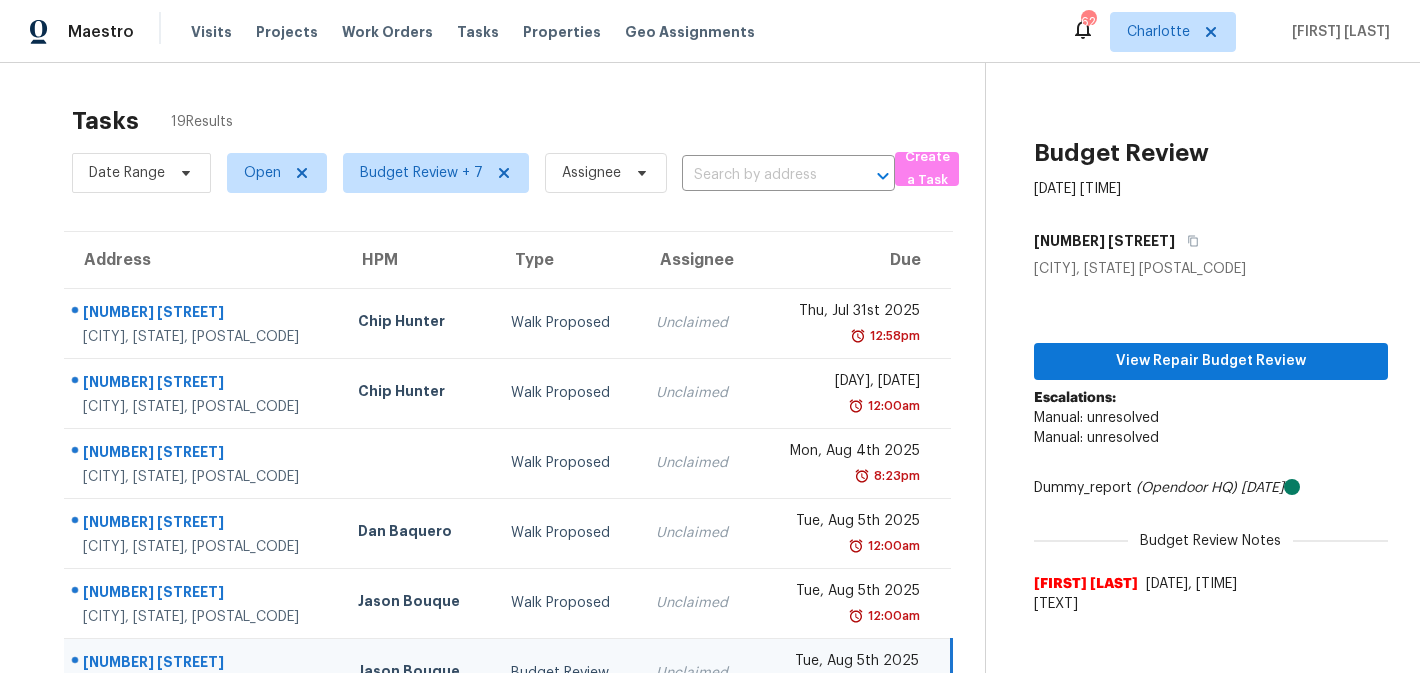 click on "1933 Brookdale Ave" at bounding box center [1104, 241] 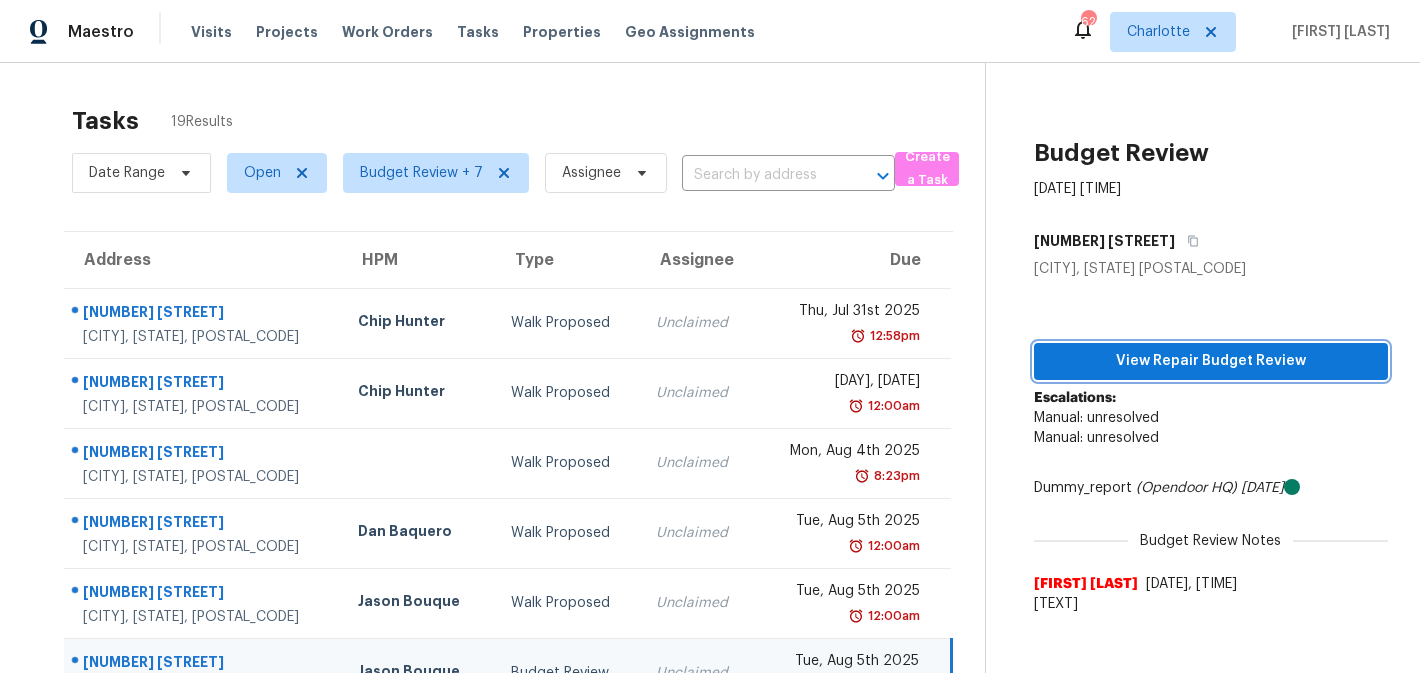 click on "View Repair Budget Review" at bounding box center (1211, 361) 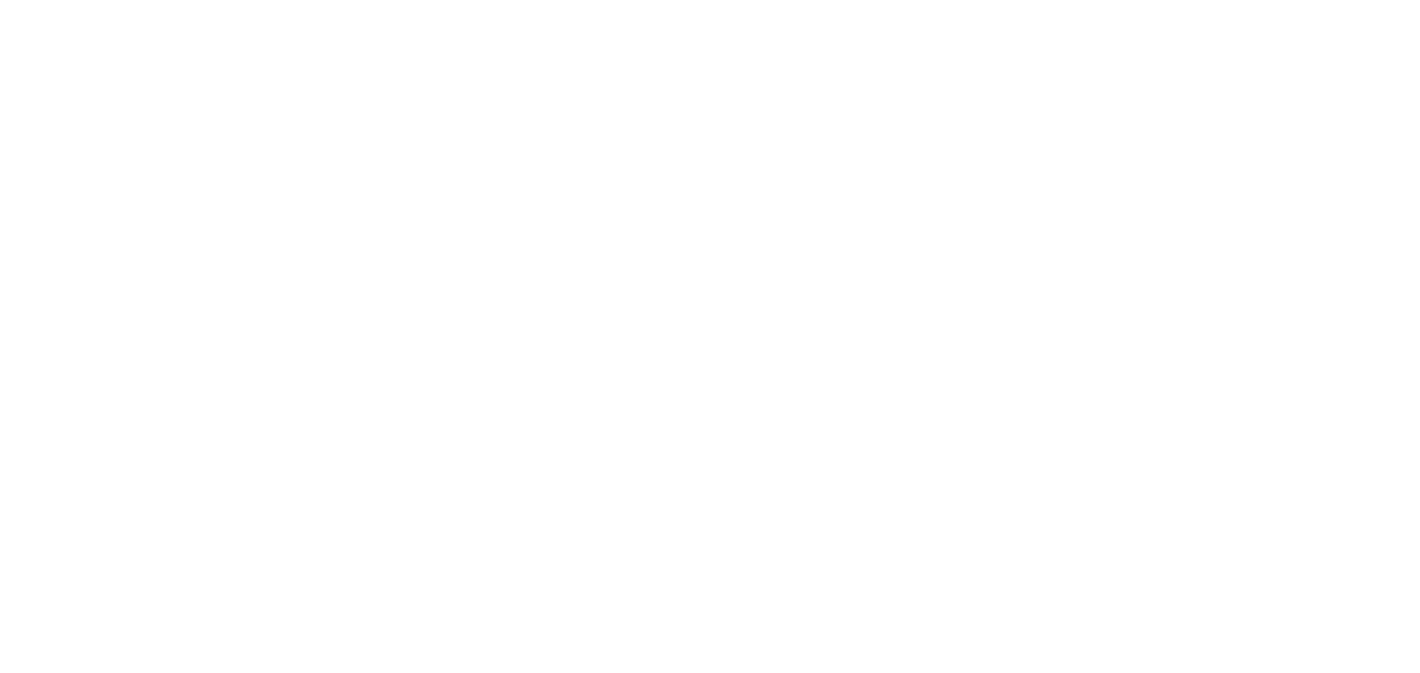 scroll, scrollTop: 0, scrollLeft: 0, axis: both 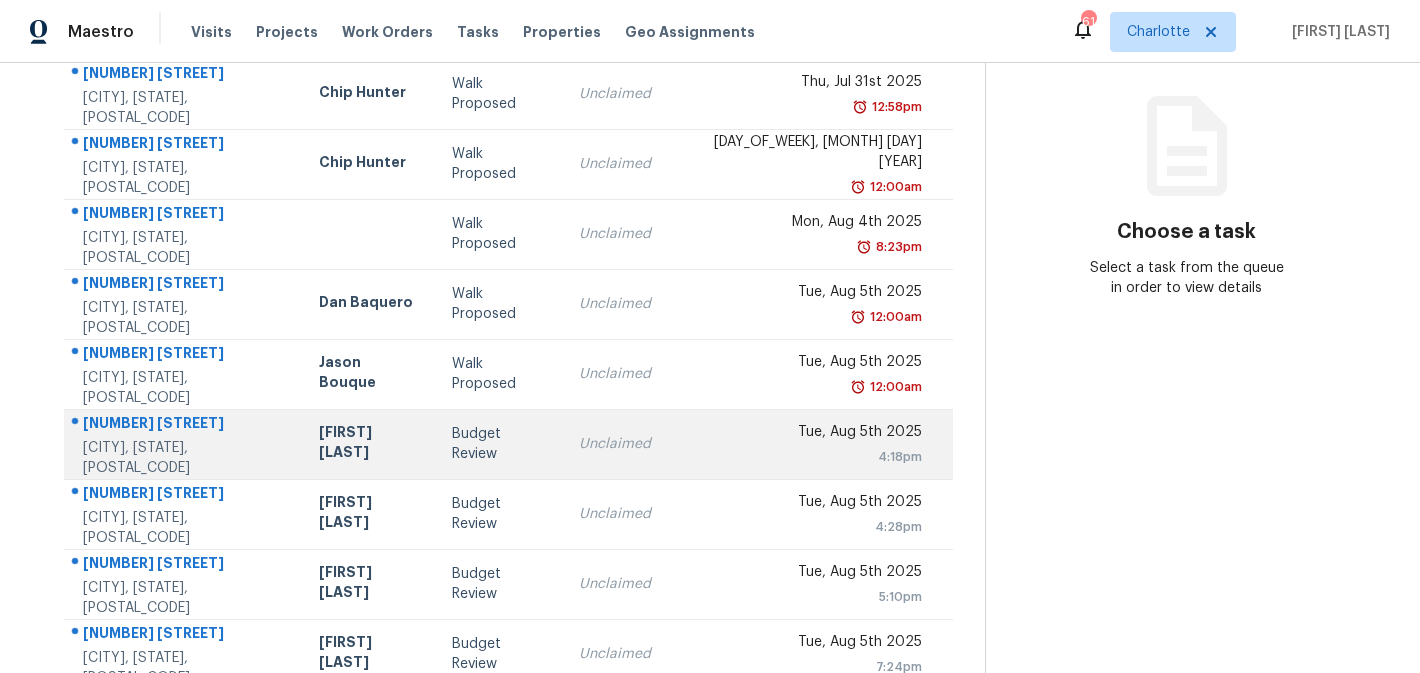 click on "Budget Review" at bounding box center (499, 444) 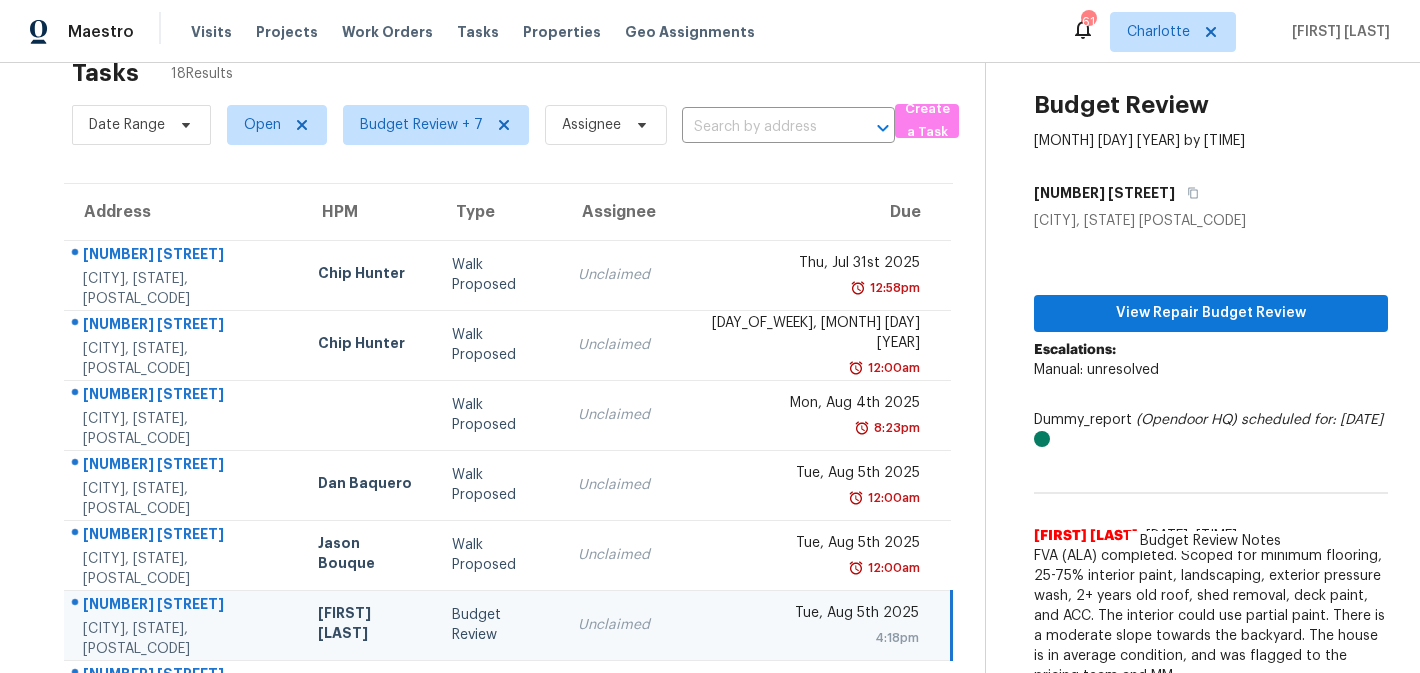 scroll, scrollTop: 0, scrollLeft: 0, axis: both 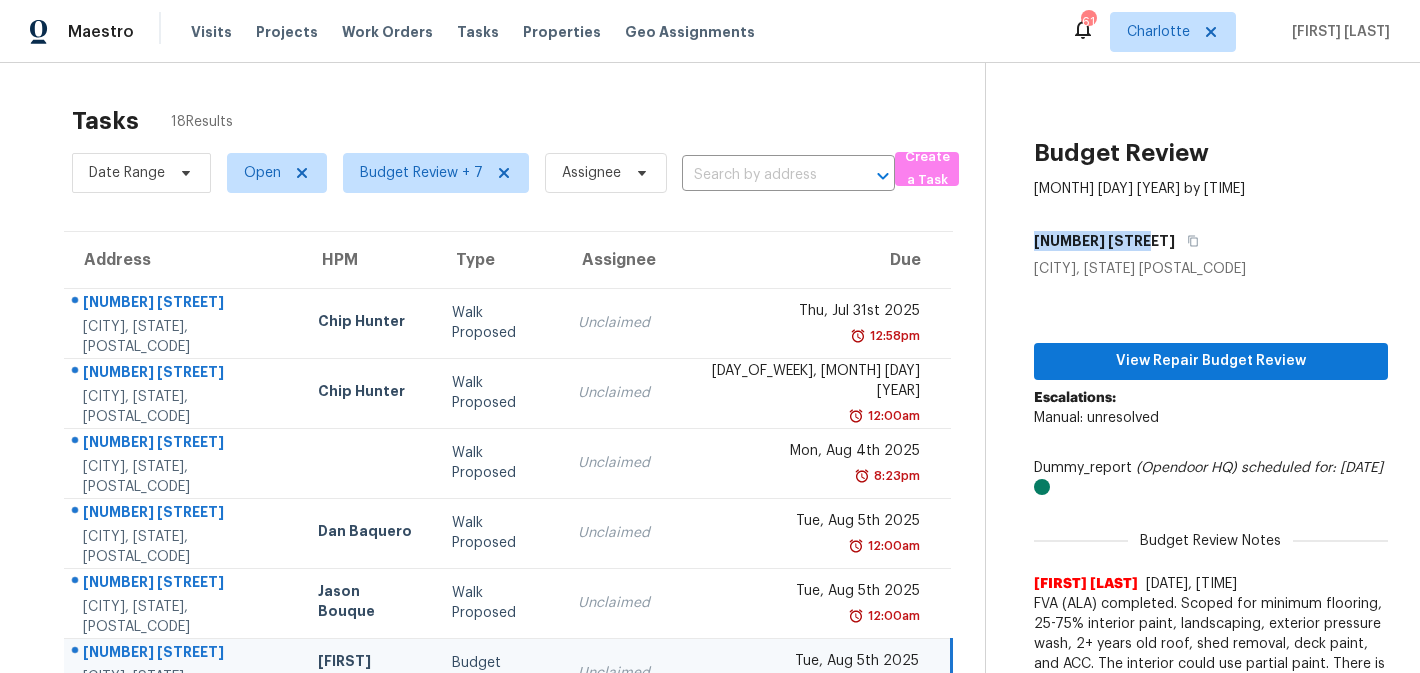 drag, startPoint x: 1134, startPoint y: 238, endPoint x: 1021, endPoint y: 233, distance: 113.110565 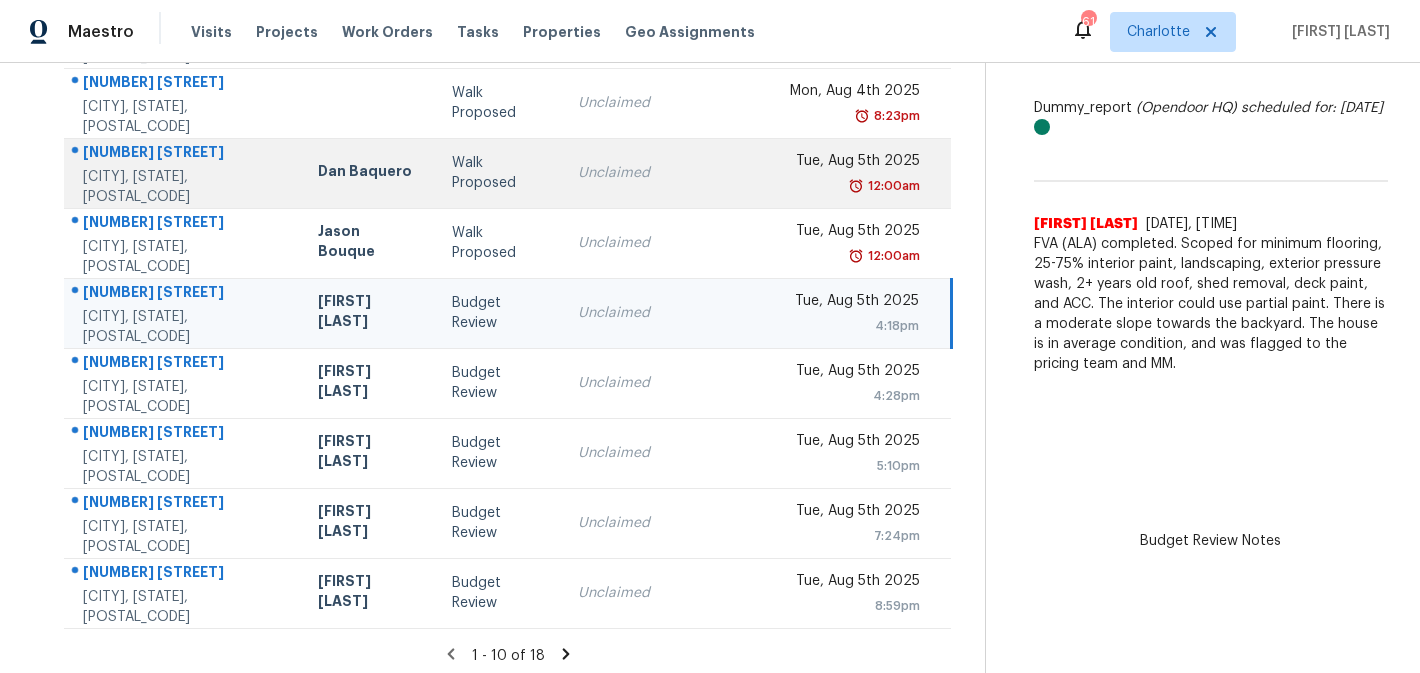 scroll, scrollTop: 363, scrollLeft: 0, axis: vertical 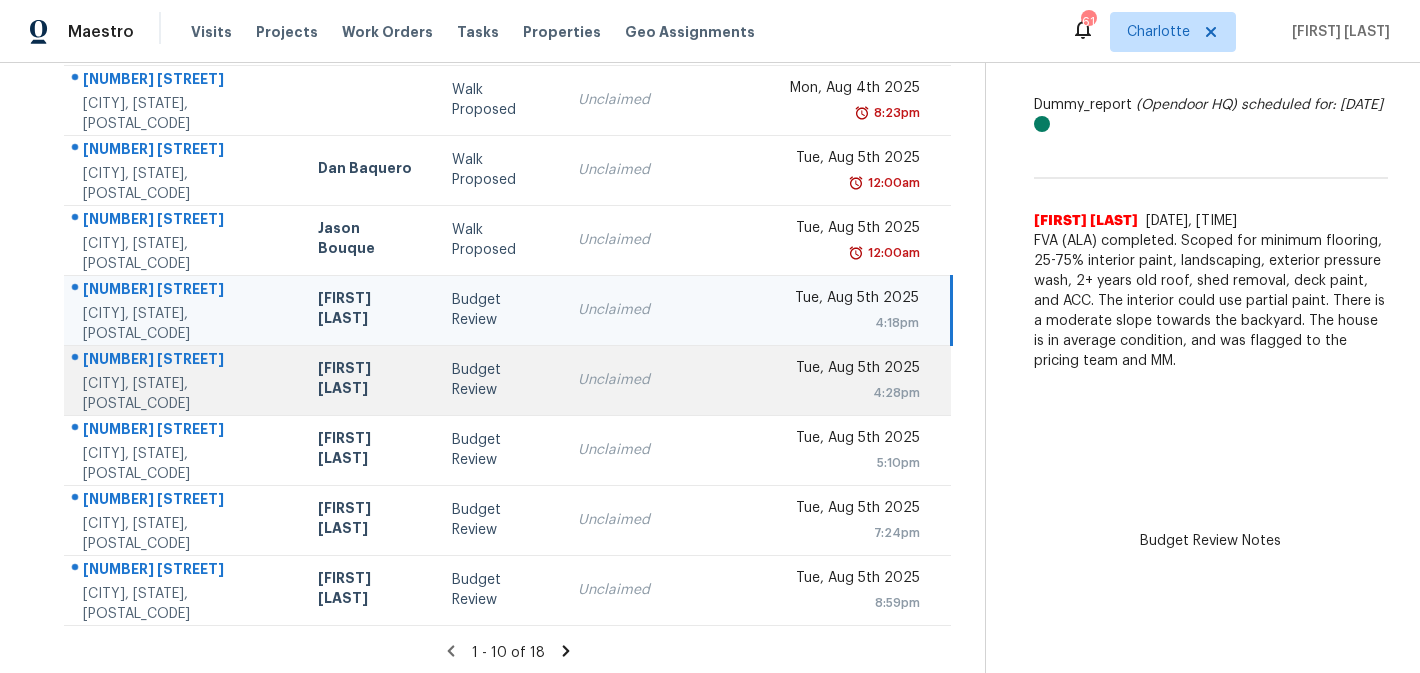 click on "Budget Review" at bounding box center [499, 380] 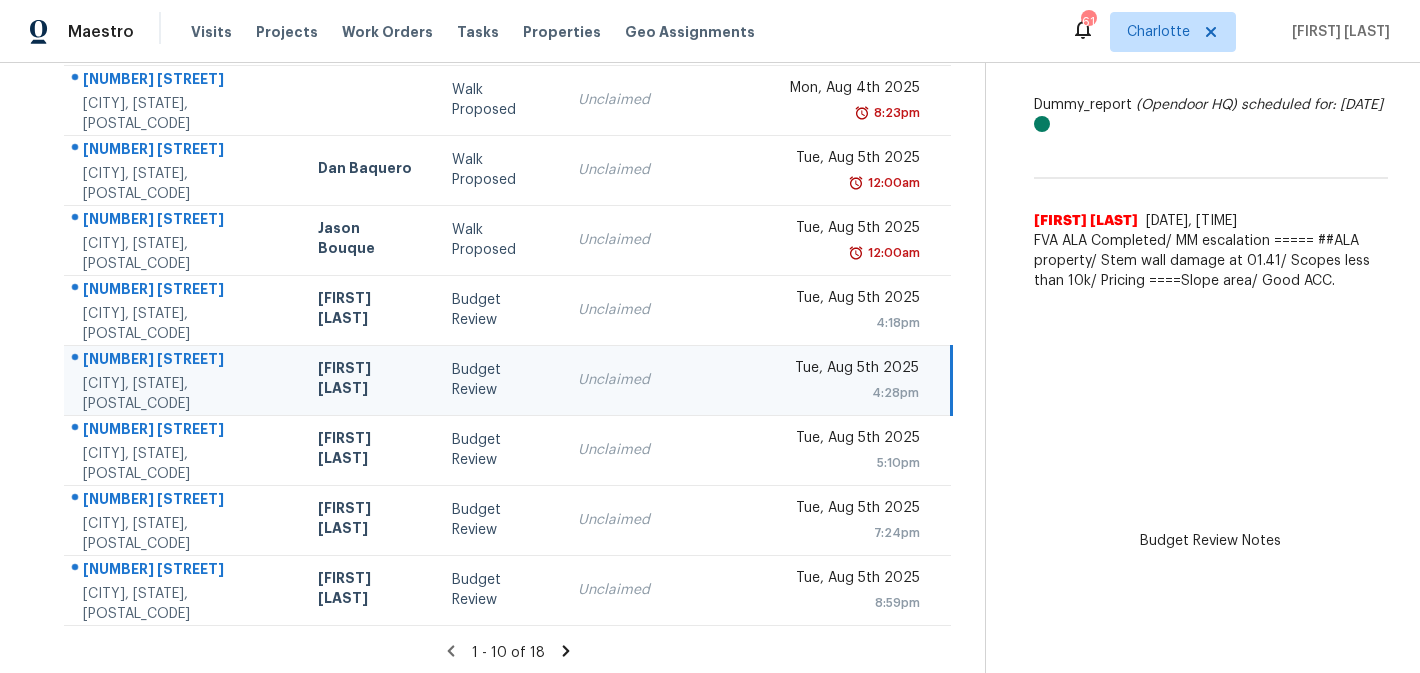 click on "383 Secretariat Dr" at bounding box center (184, 361) 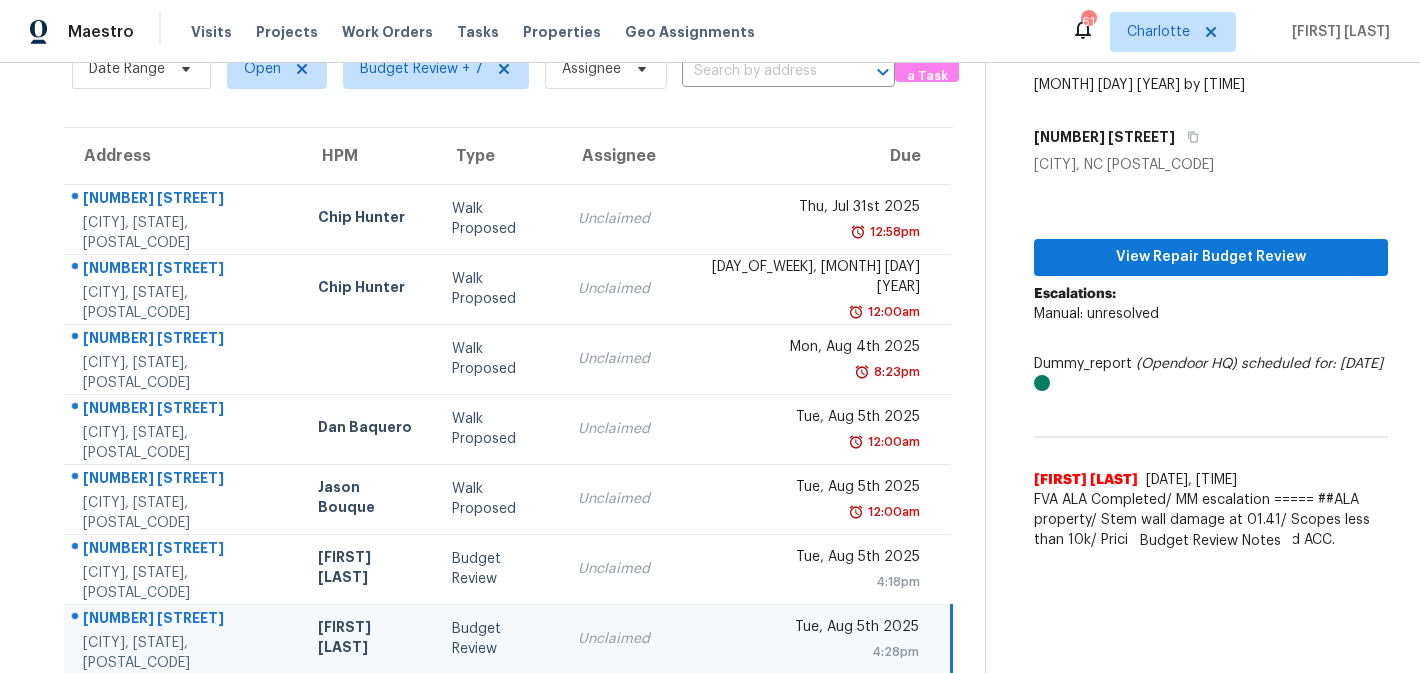 scroll, scrollTop: 0, scrollLeft: 0, axis: both 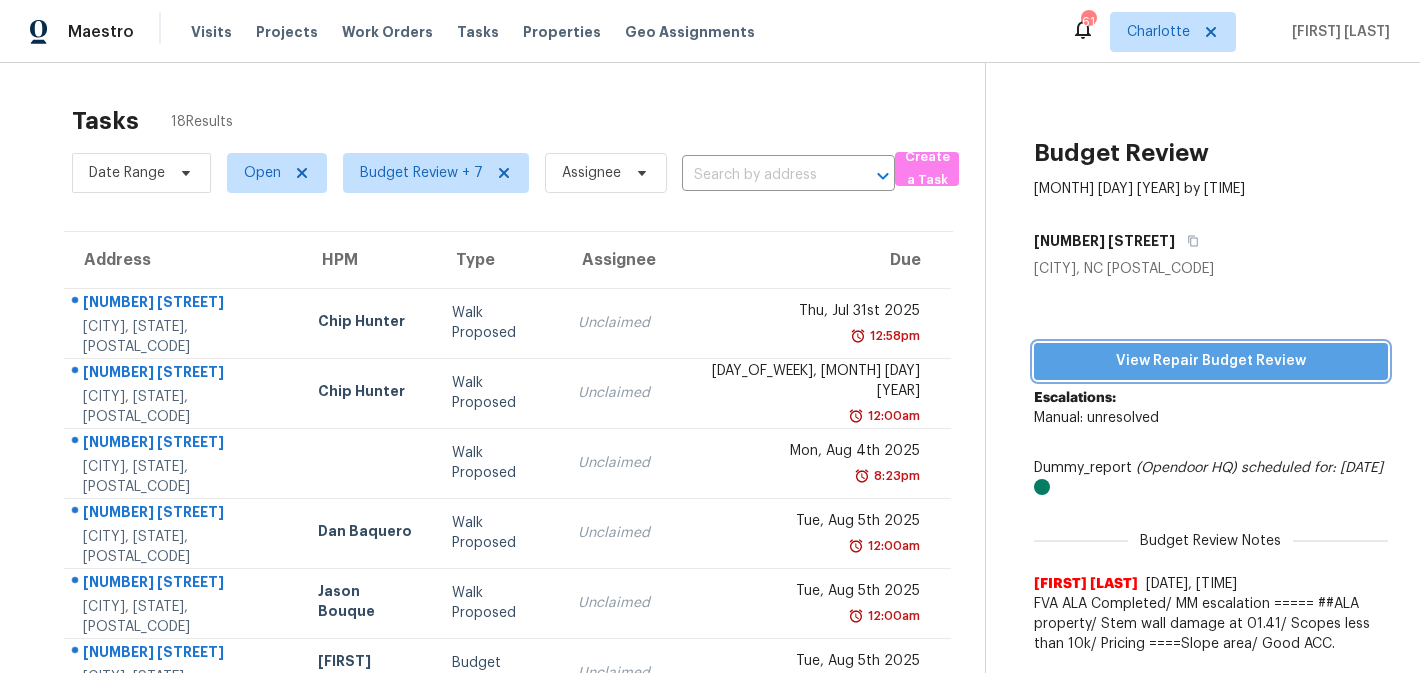 click on "View Repair Budget Review" at bounding box center (1211, 361) 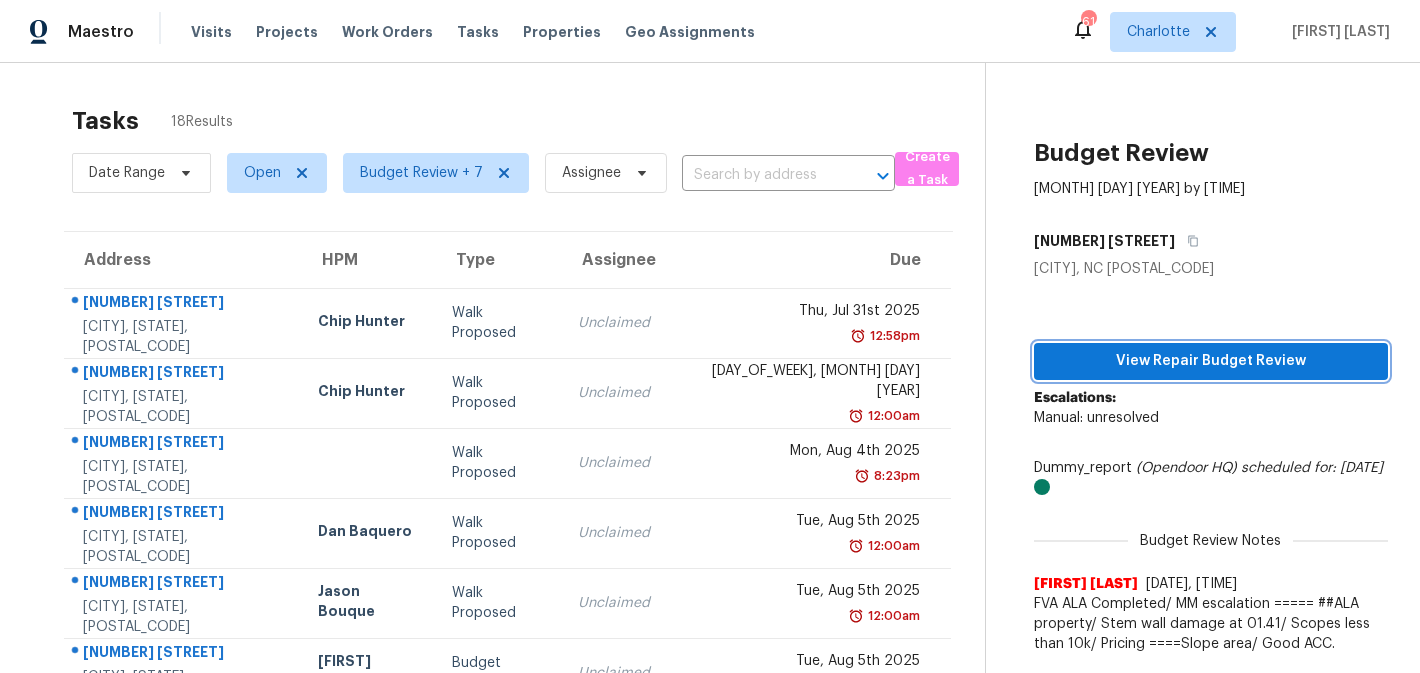 click on "View Repair Budget Review" at bounding box center [1211, 361] 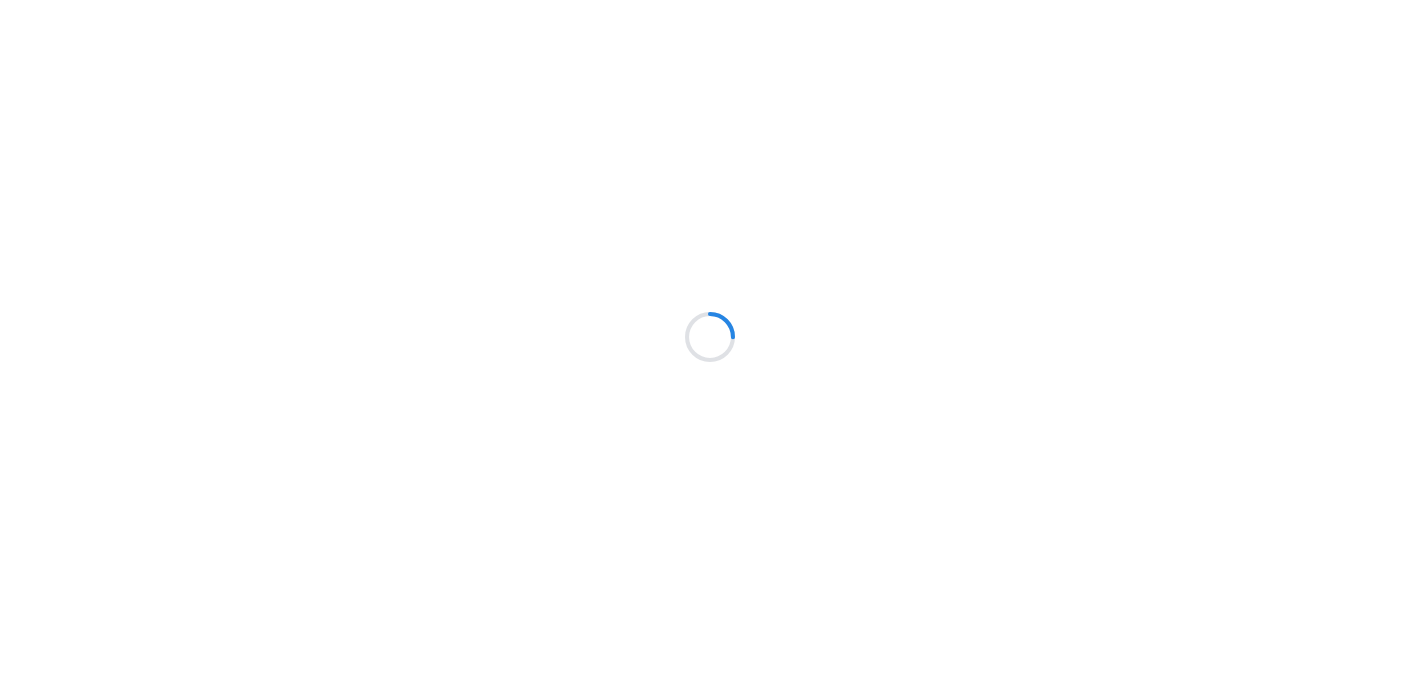 scroll, scrollTop: 0, scrollLeft: 0, axis: both 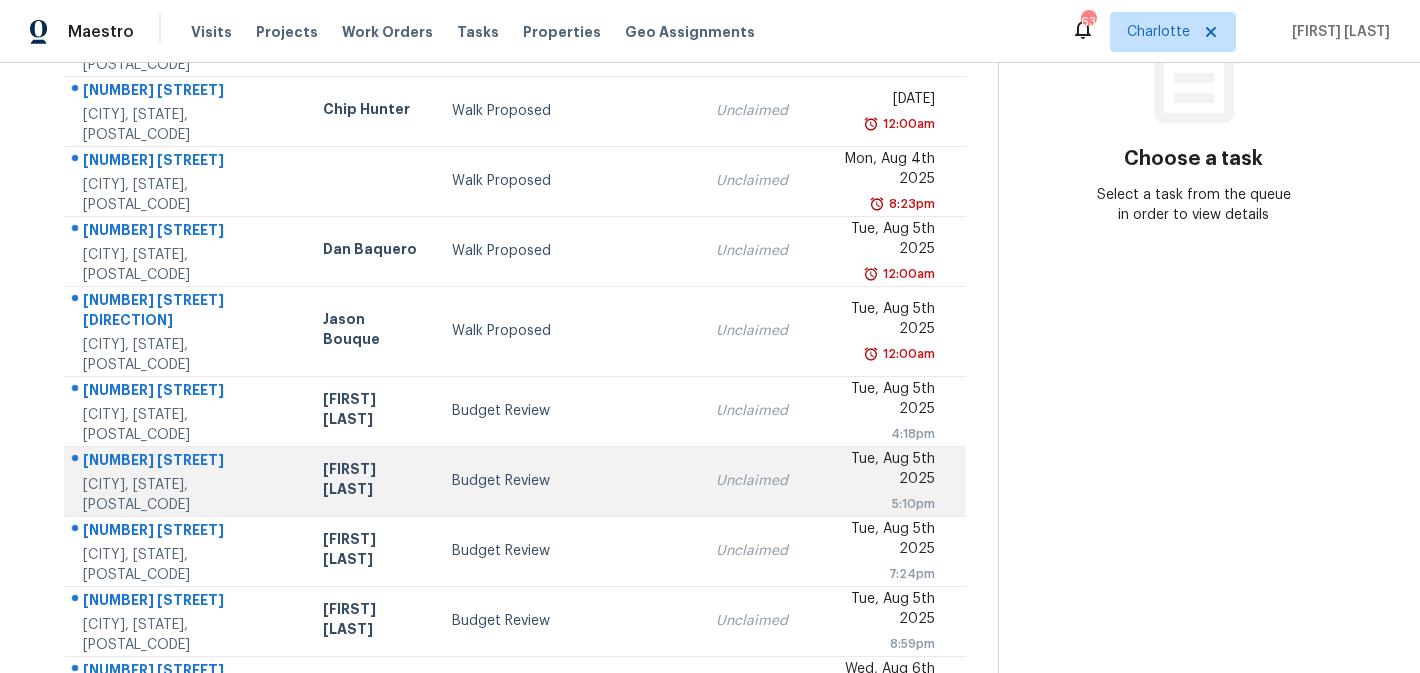 click on "Budget Review" at bounding box center [568, 481] 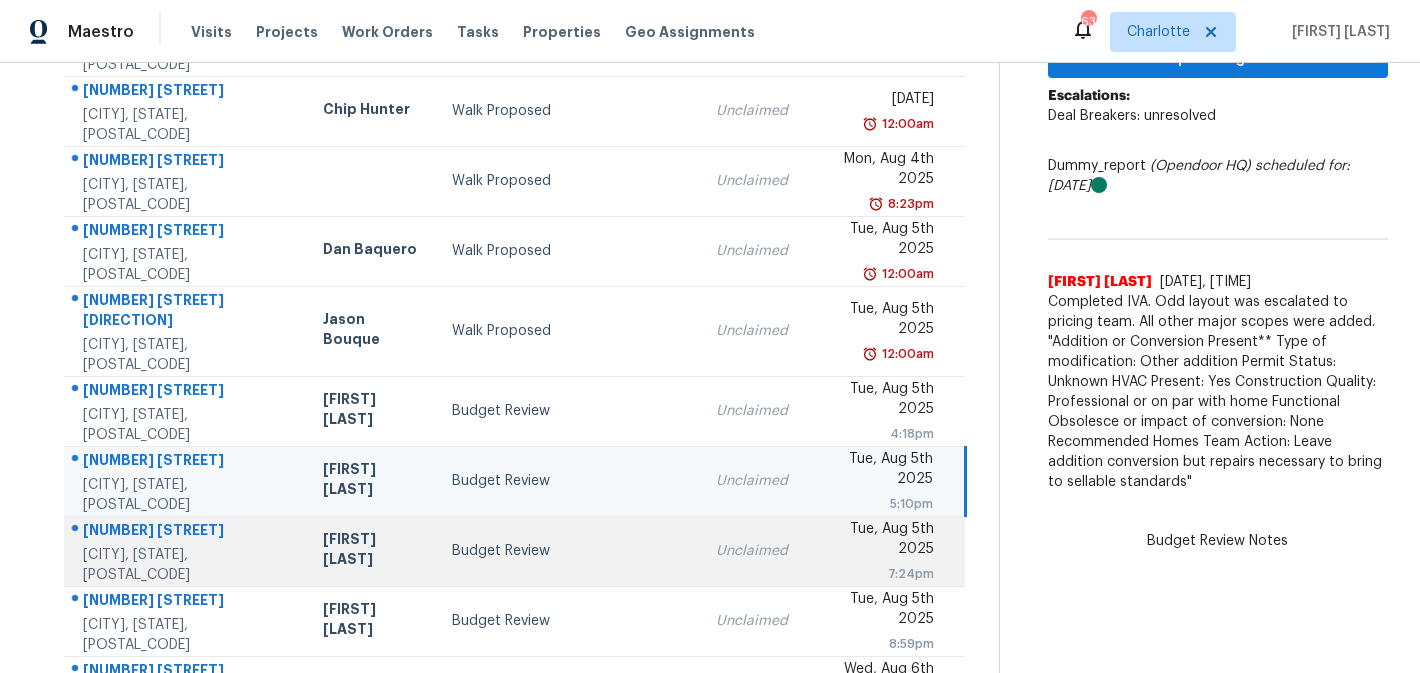 click at bounding box center (178, 531) 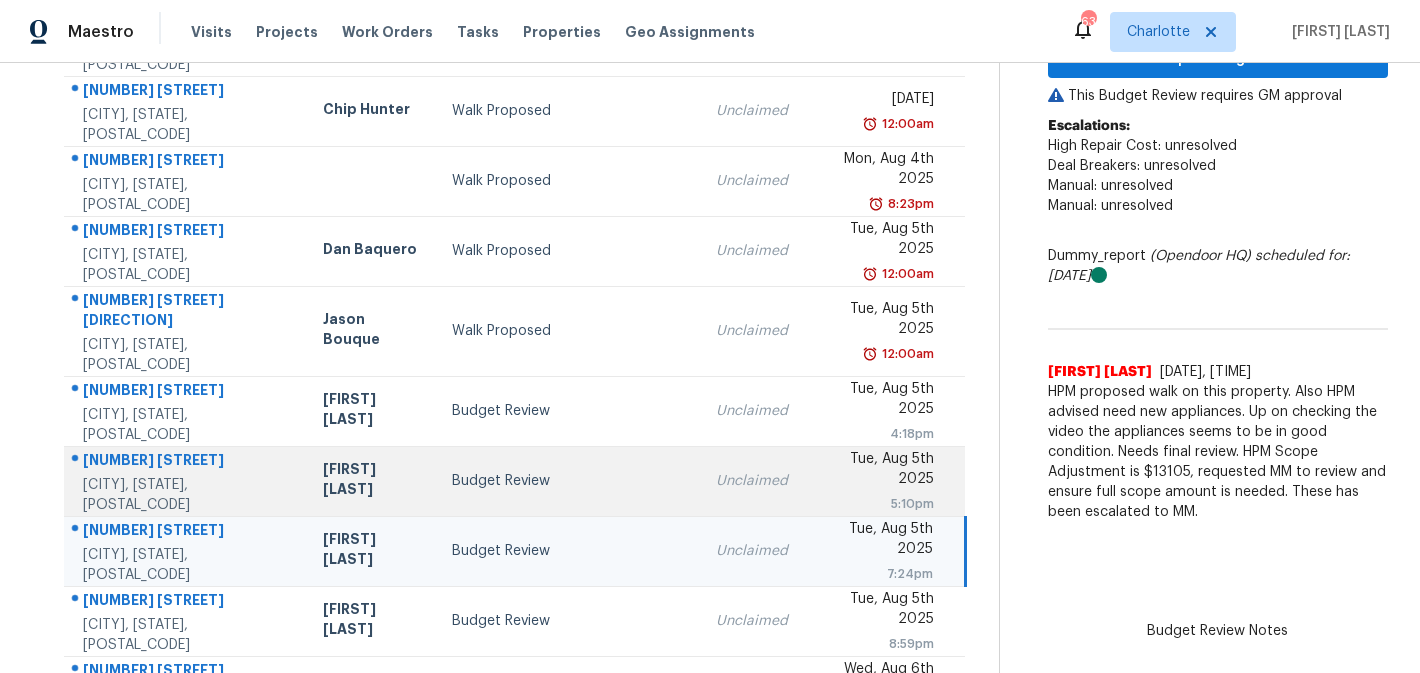 click on "Budget Review" at bounding box center (567, 481) 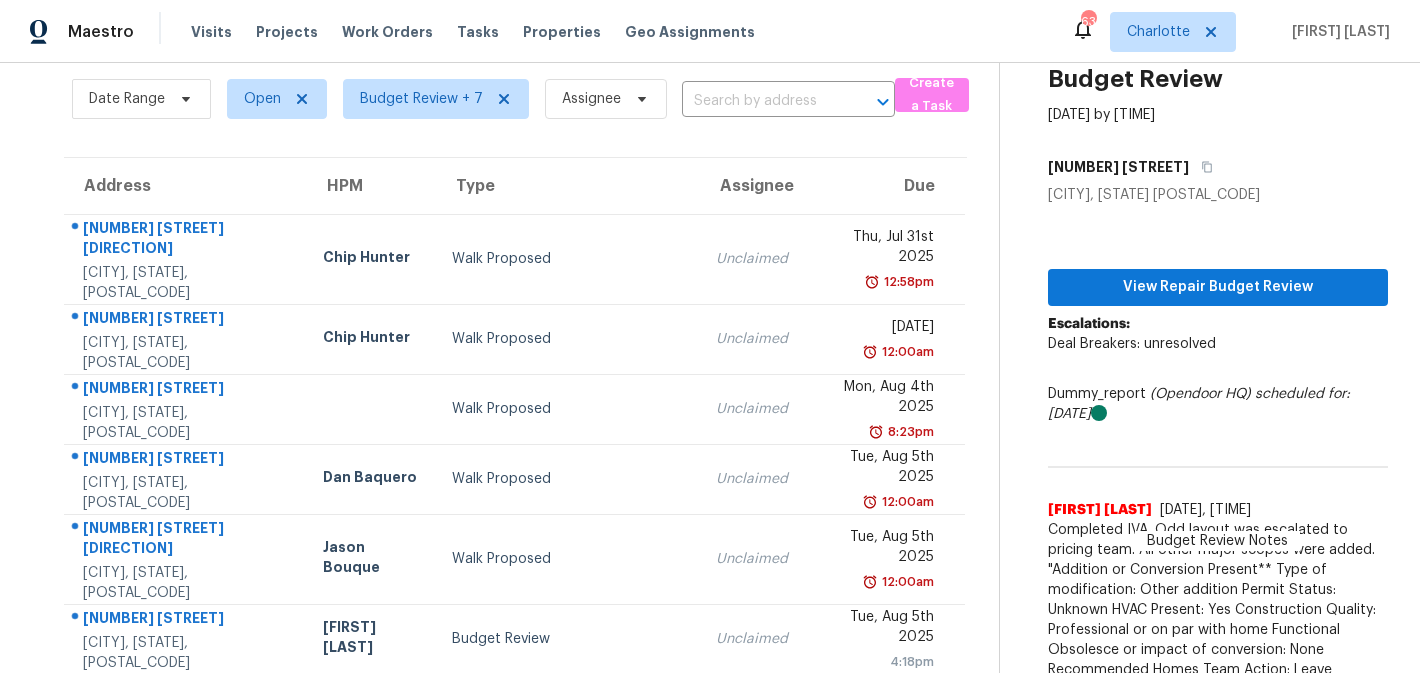 scroll, scrollTop: 69, scrollLeft: 0, axis: vertical 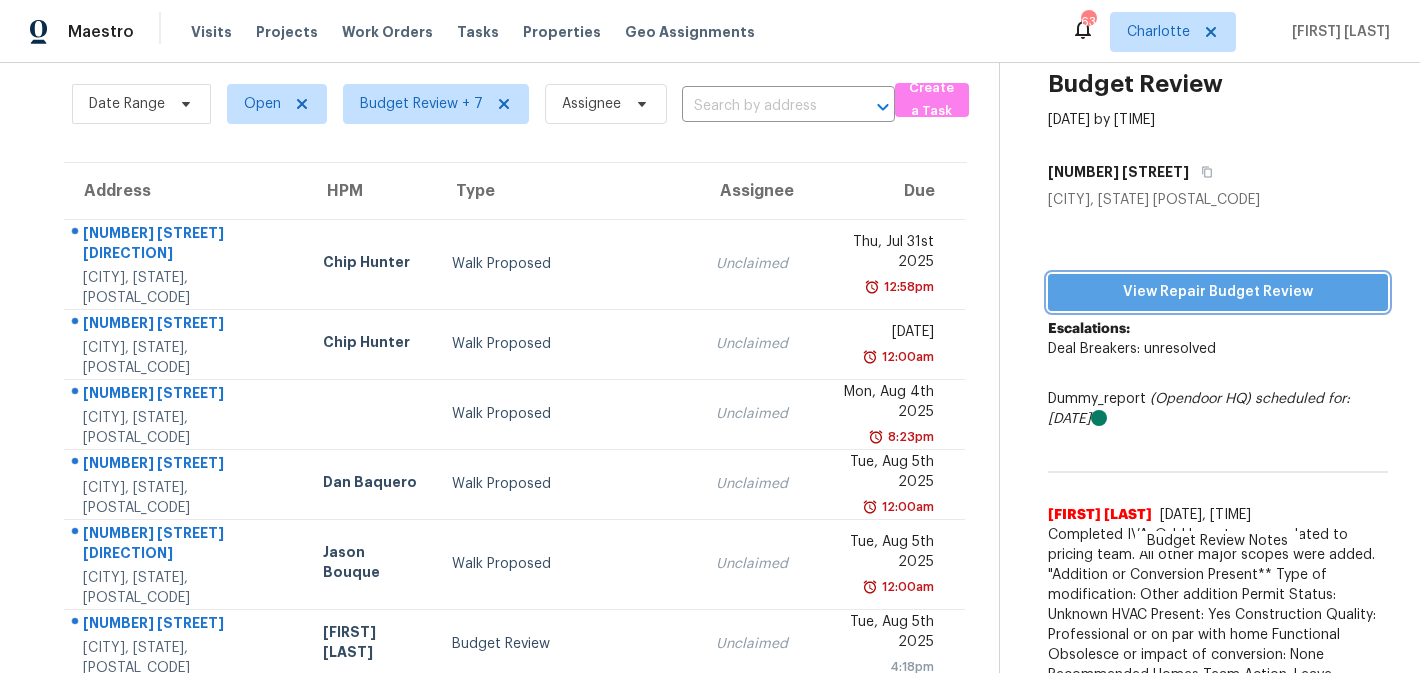 click on "View Repair Budget Review" at bounding box center (1218, 292) 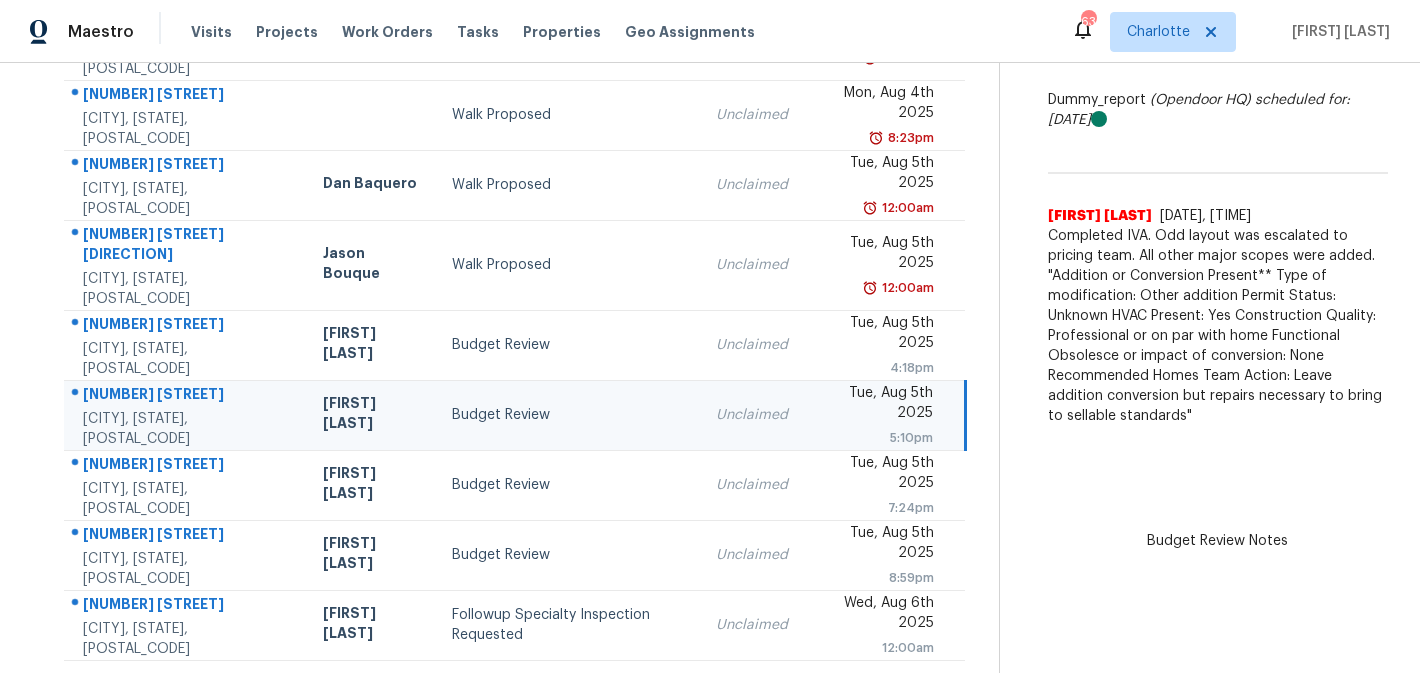 scroll, scrollTop: 0, scrollLeft: 0, axis: both 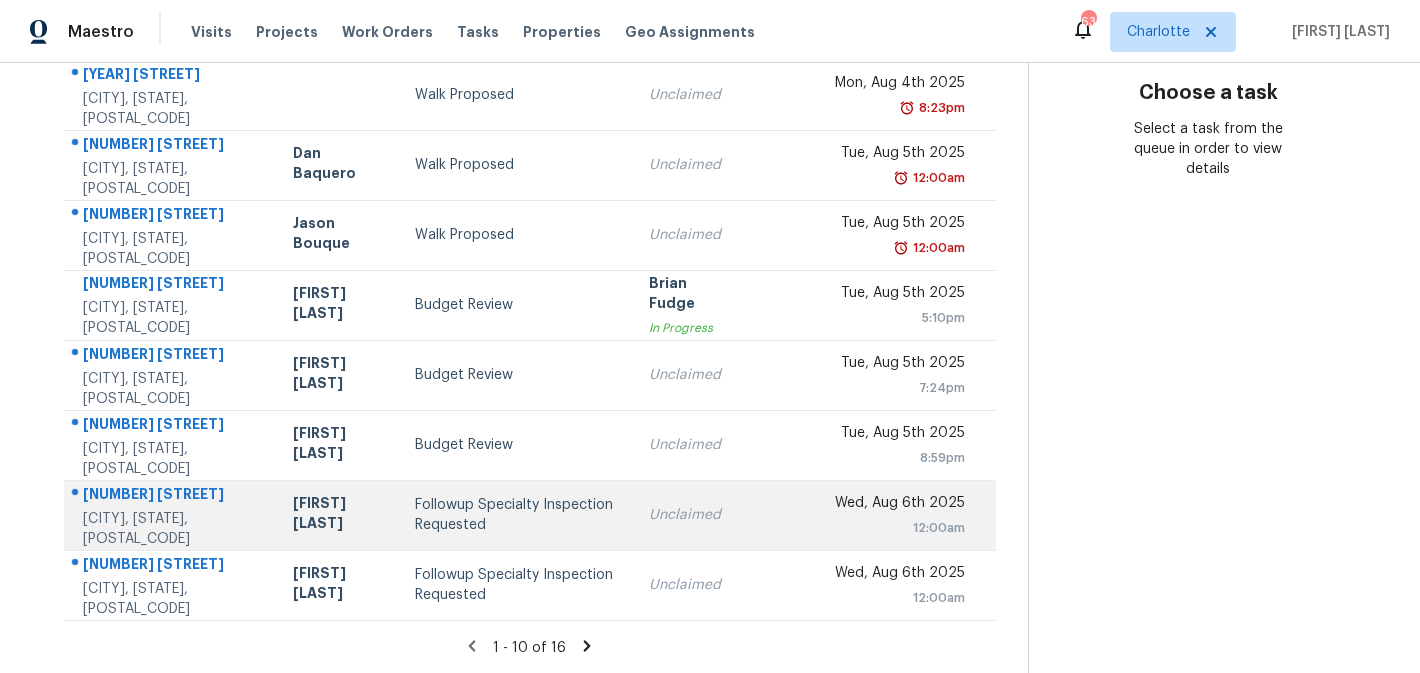 click on "Followup Specialty Inspection Requested" at bounding box center (516, 515) 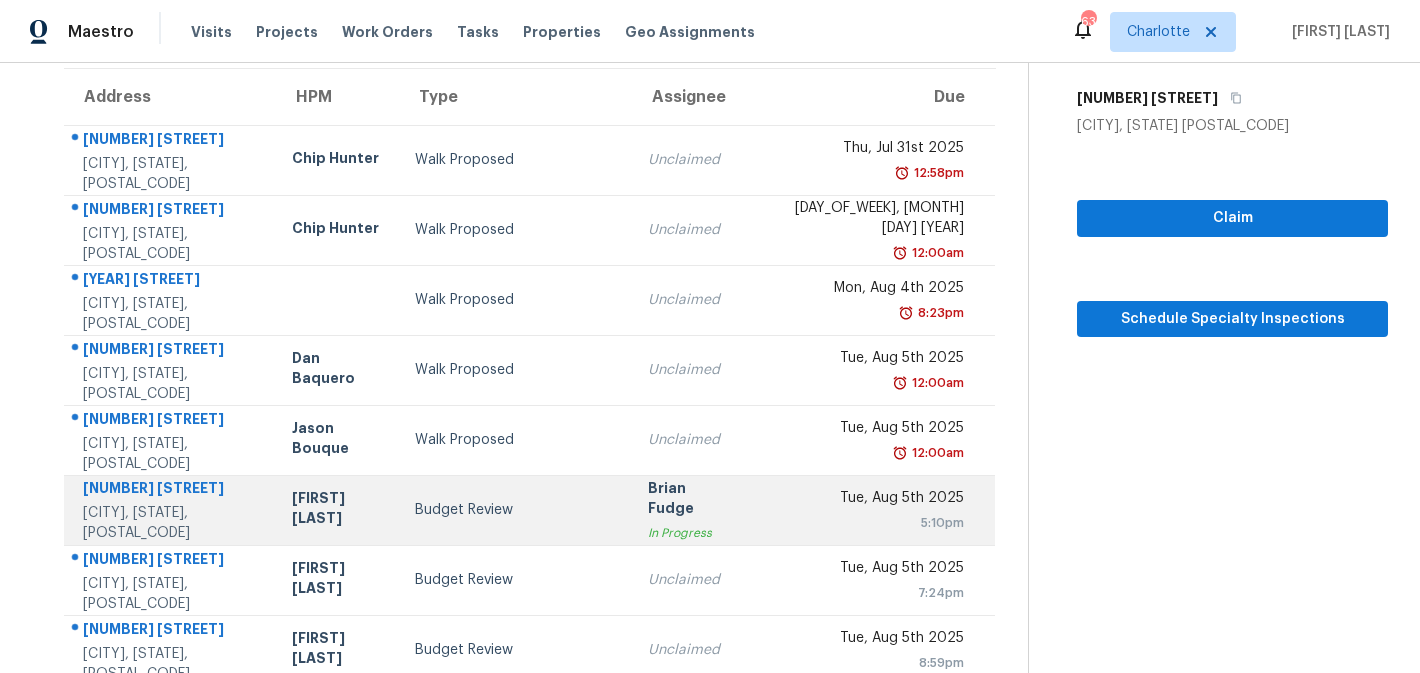 scroll, scrollTop: 368, scrollLeft: 0, axis: vertical 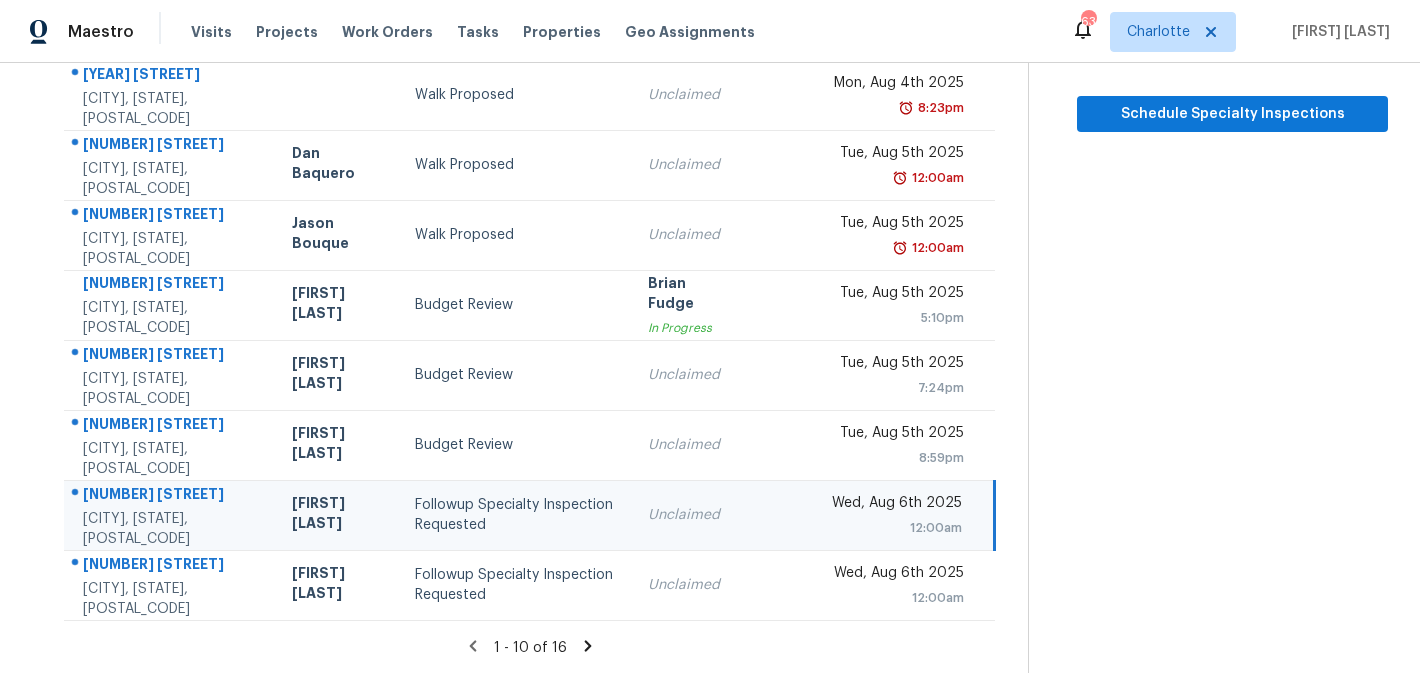 click 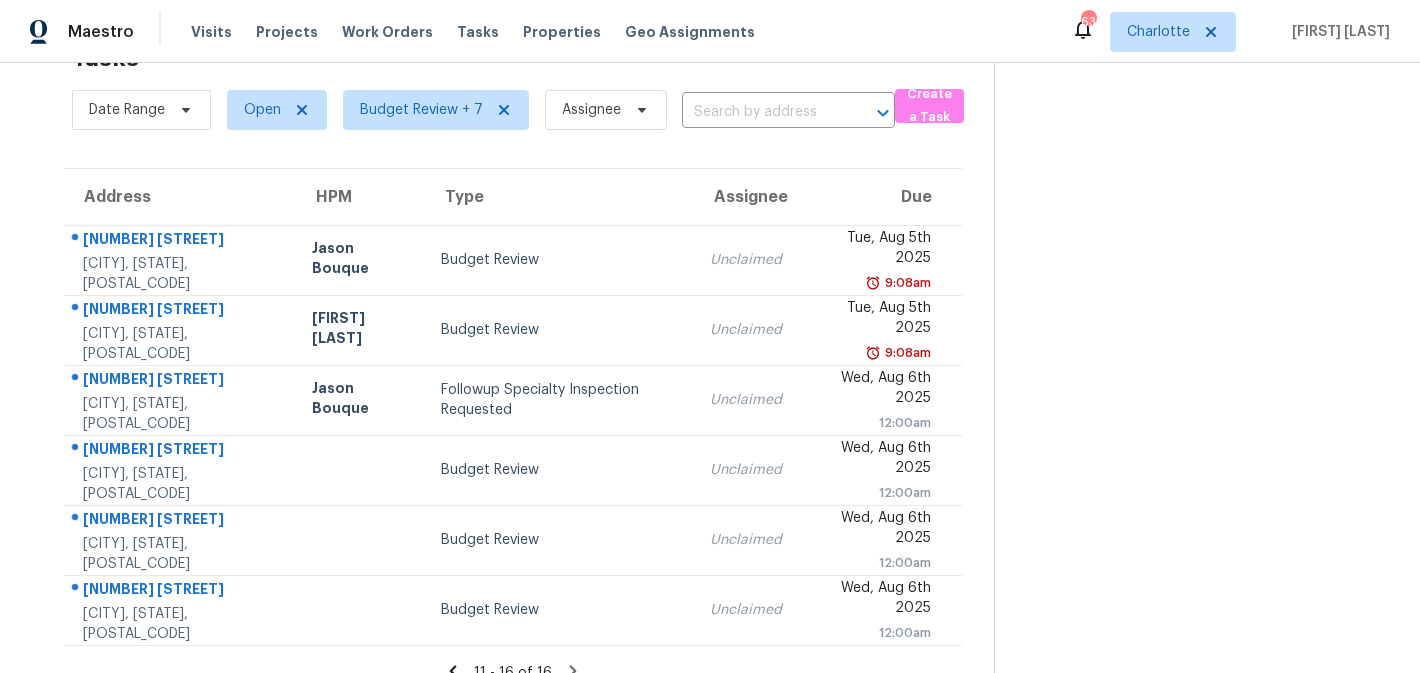 scroll, scrollTop: 88, scrollLeft: 0, axis: vertical 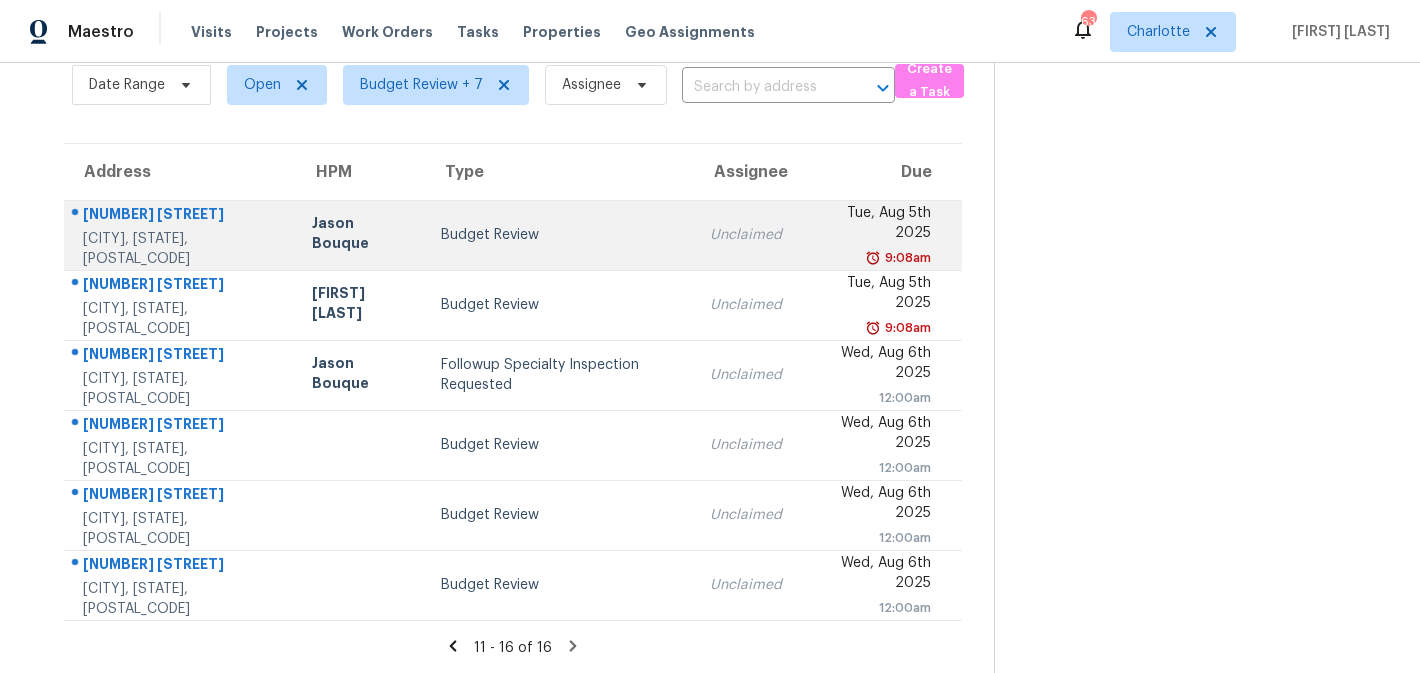 click on "Budget Review" at bounding box center [559, 235] 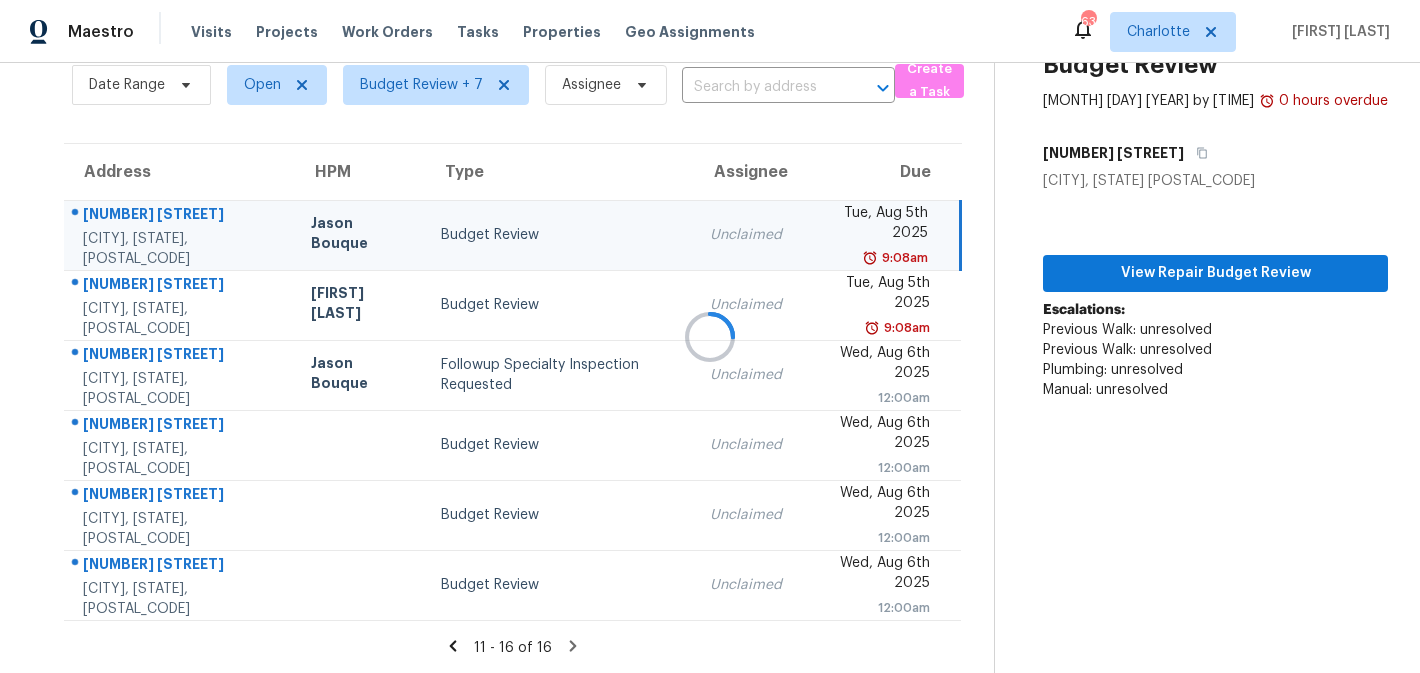 scroll, scrollTop: 211, scrollLeft: 0, axis: vertical 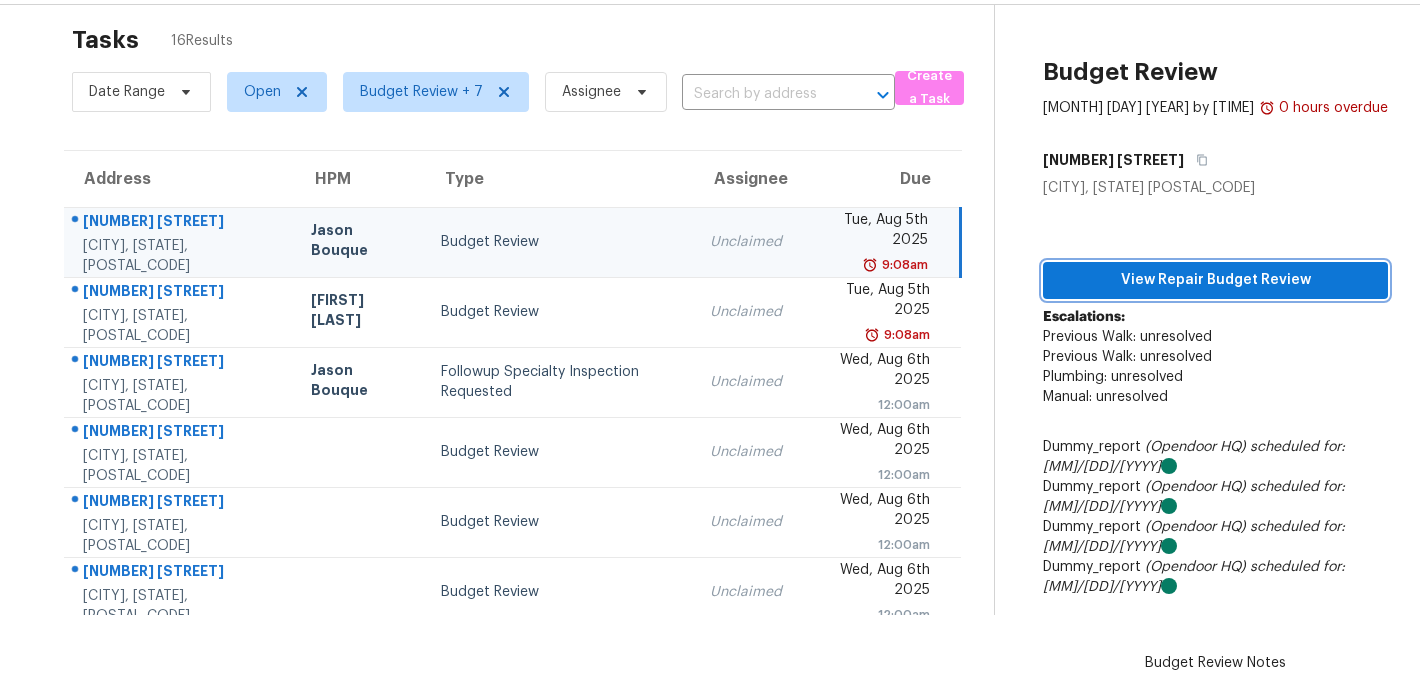 click on "View Repair Budget Review" at bounding box center [1215, 280] 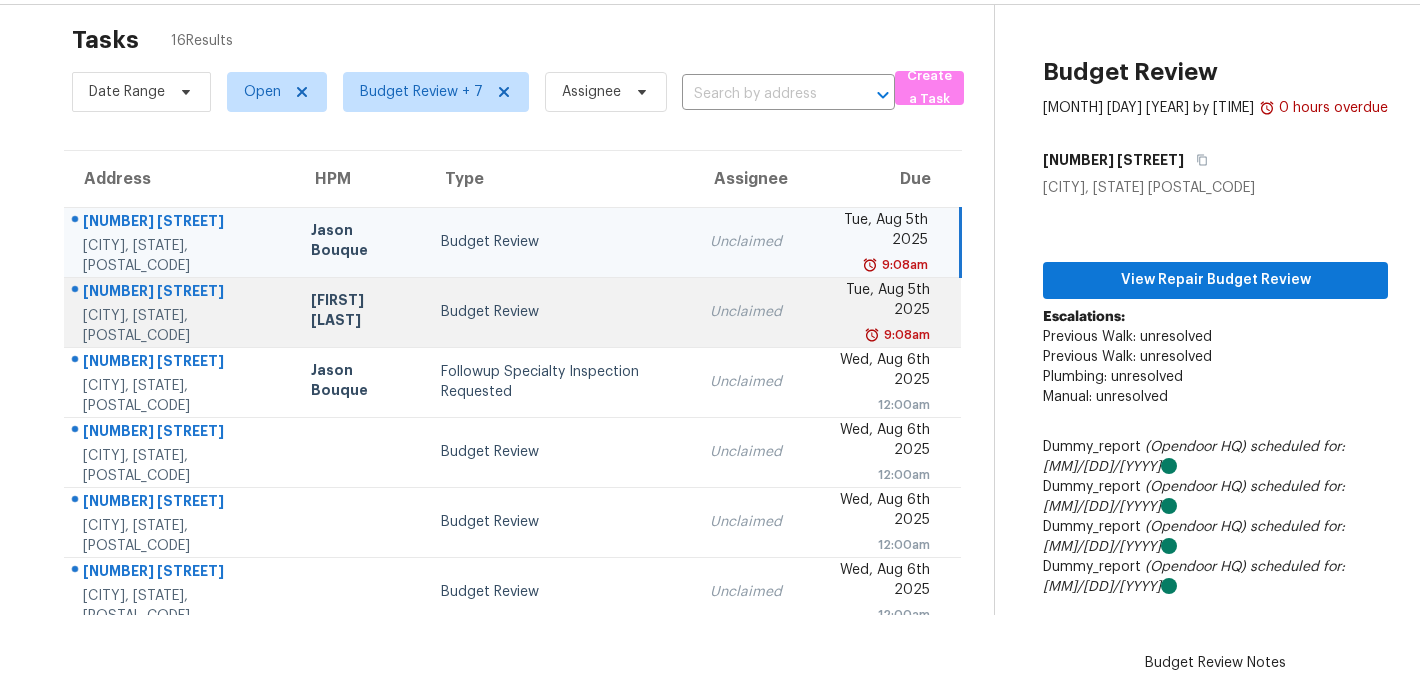 click on "Budget Review" at bounding box center (559, 312) 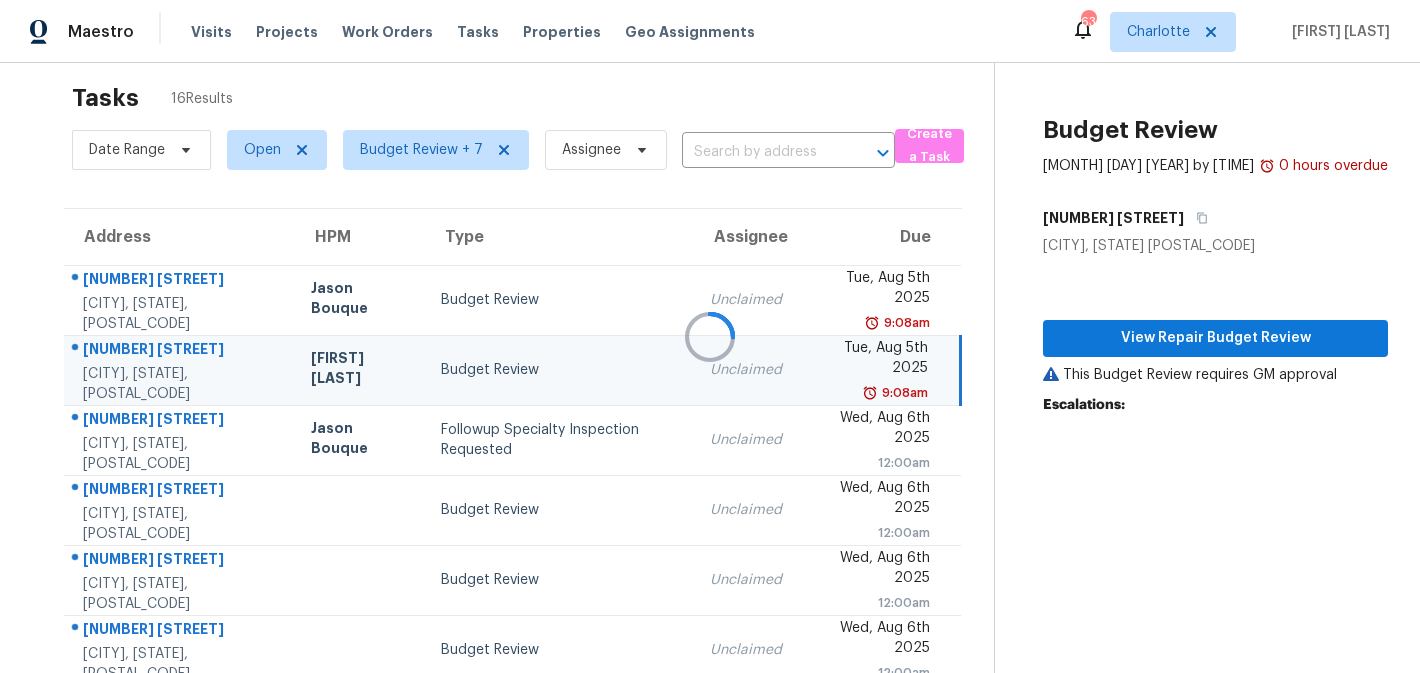 scroll, scrollTop: 0, scrollLeft: 0, axis: both 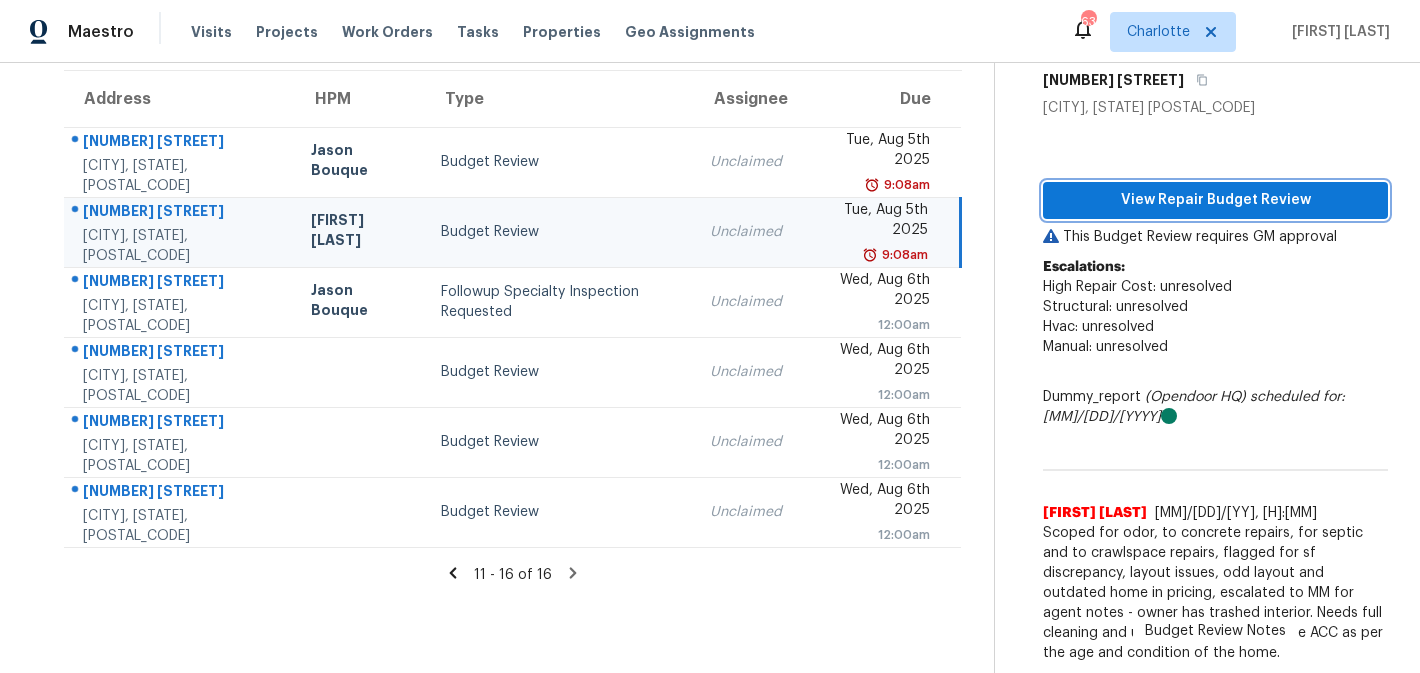 click on "View Repair Budget Review" at bounding box center [1215, 200] 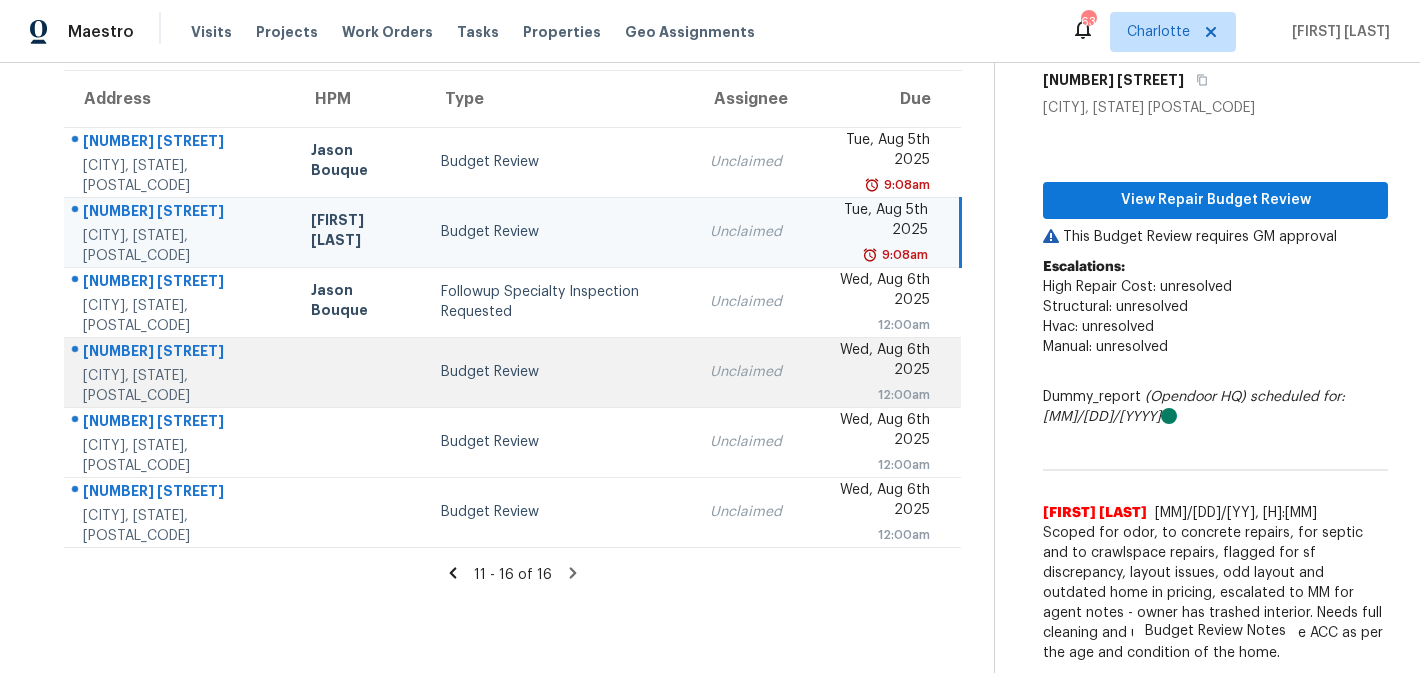 click on "Budget Review" at bounding box center [559, 372] 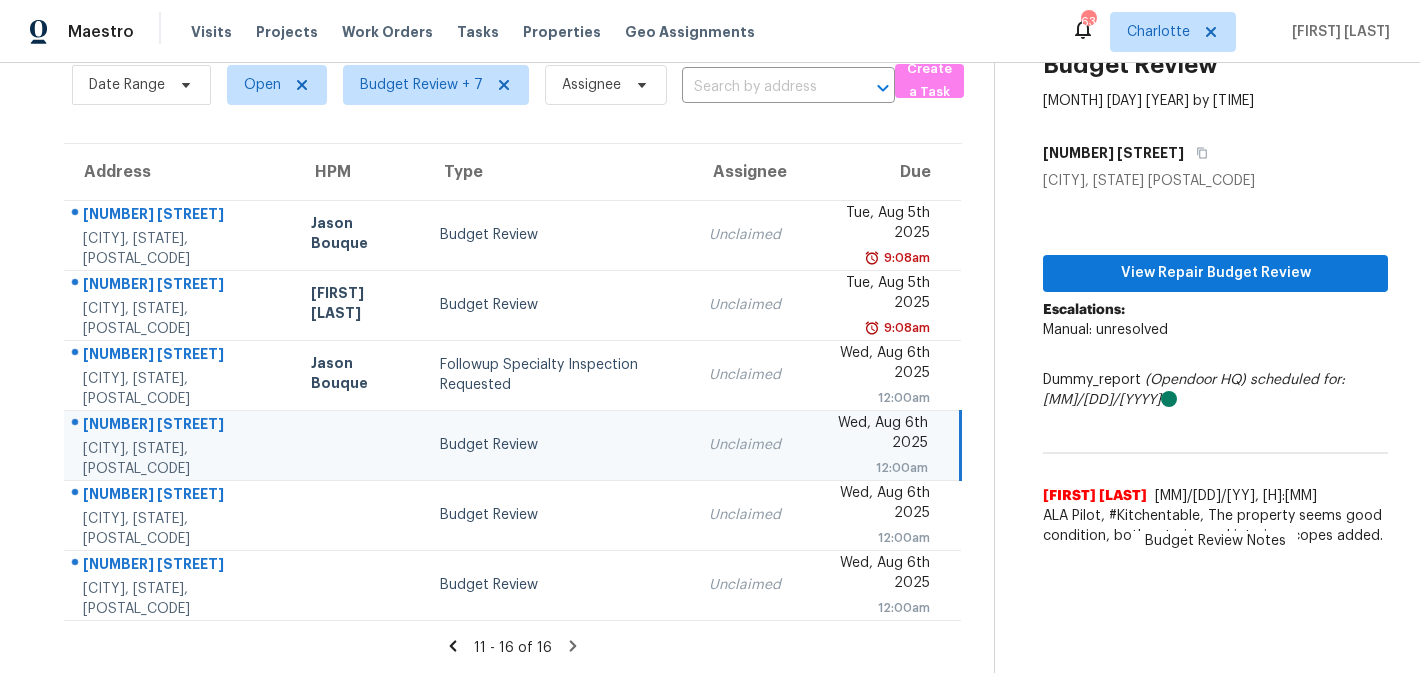 click on "Budget Review" at bounding box center (558, 445) 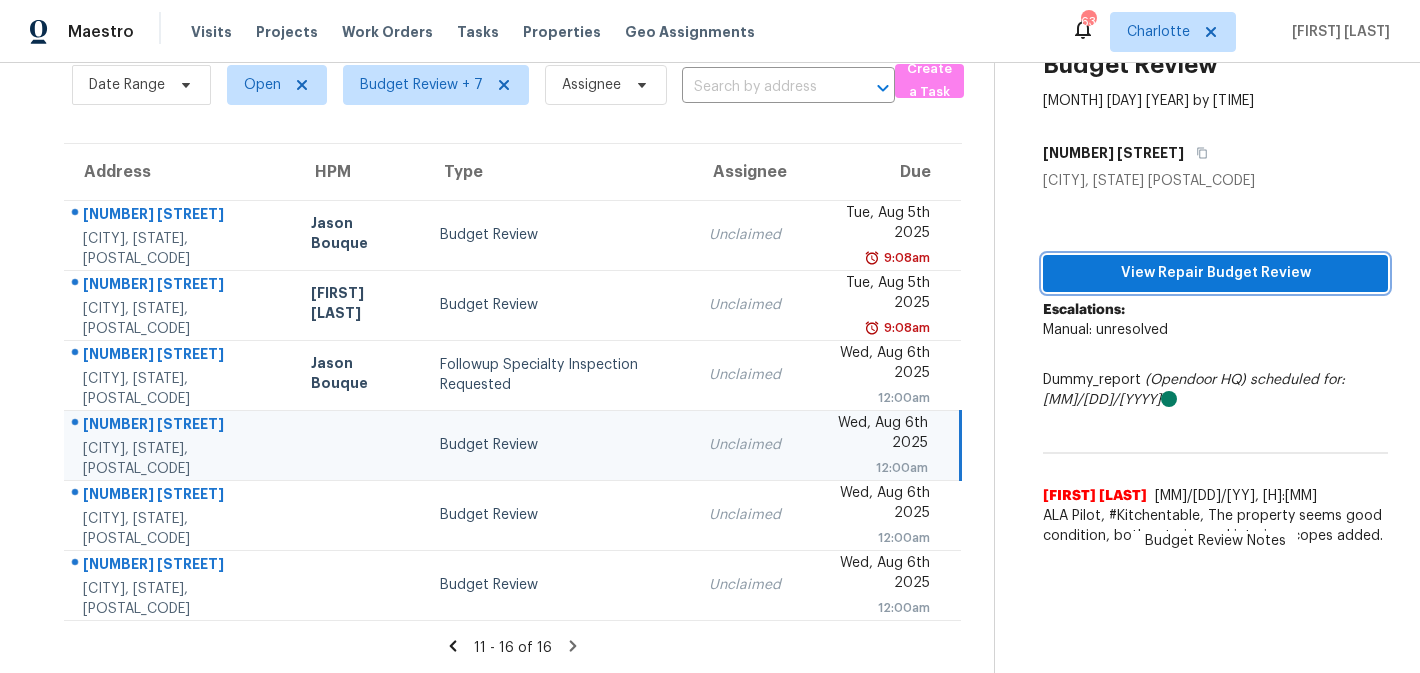click on "View Repair Budget Review" at bounding box center (1215, 273) 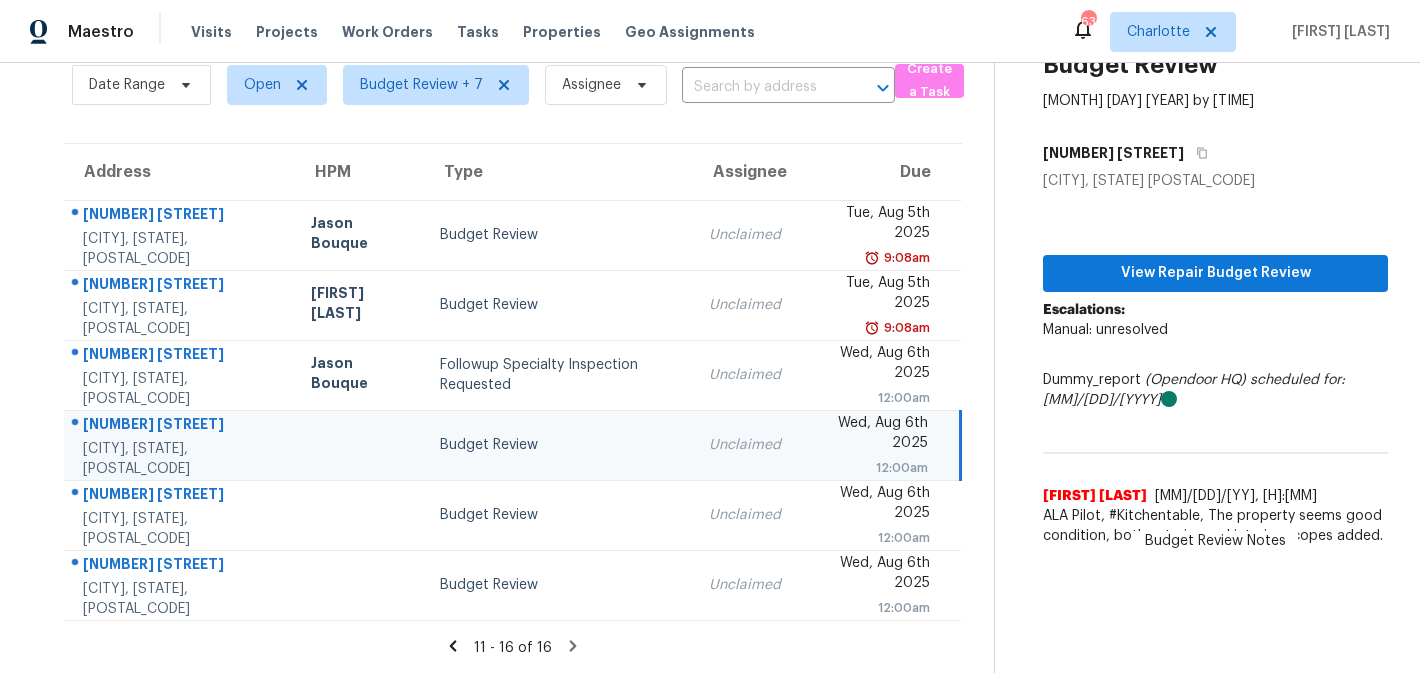 click on "Budget Review" at bounding box center (558, 445) 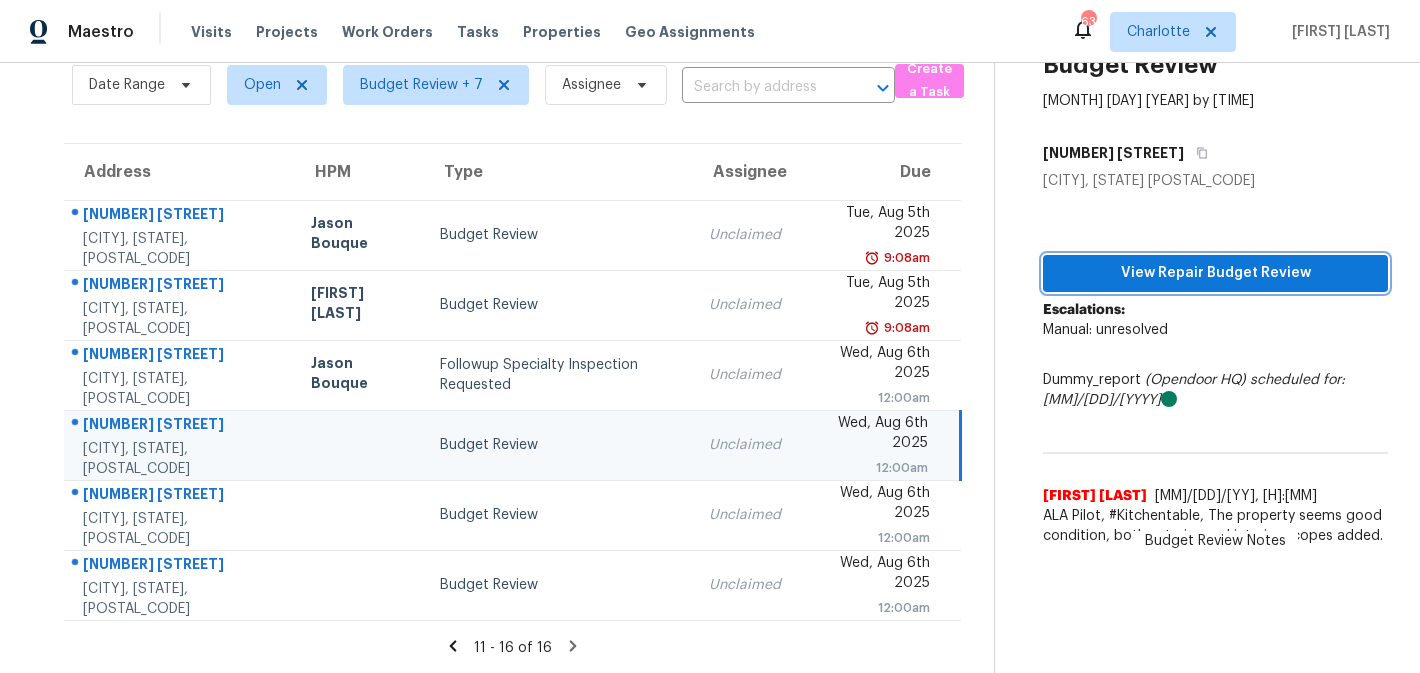 click on "View Repair Budget Review" at bounding box center (1215, 273) 